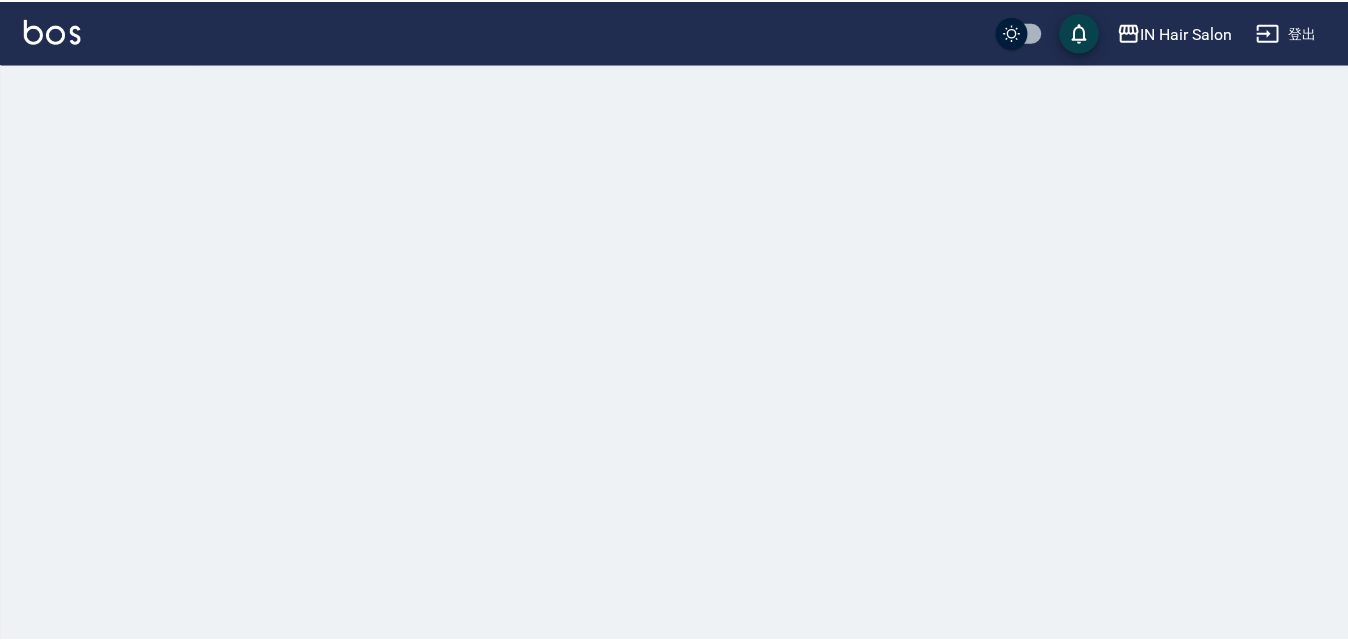 scroll, scrollTop: 0, scrollLeft: 0, axis: both 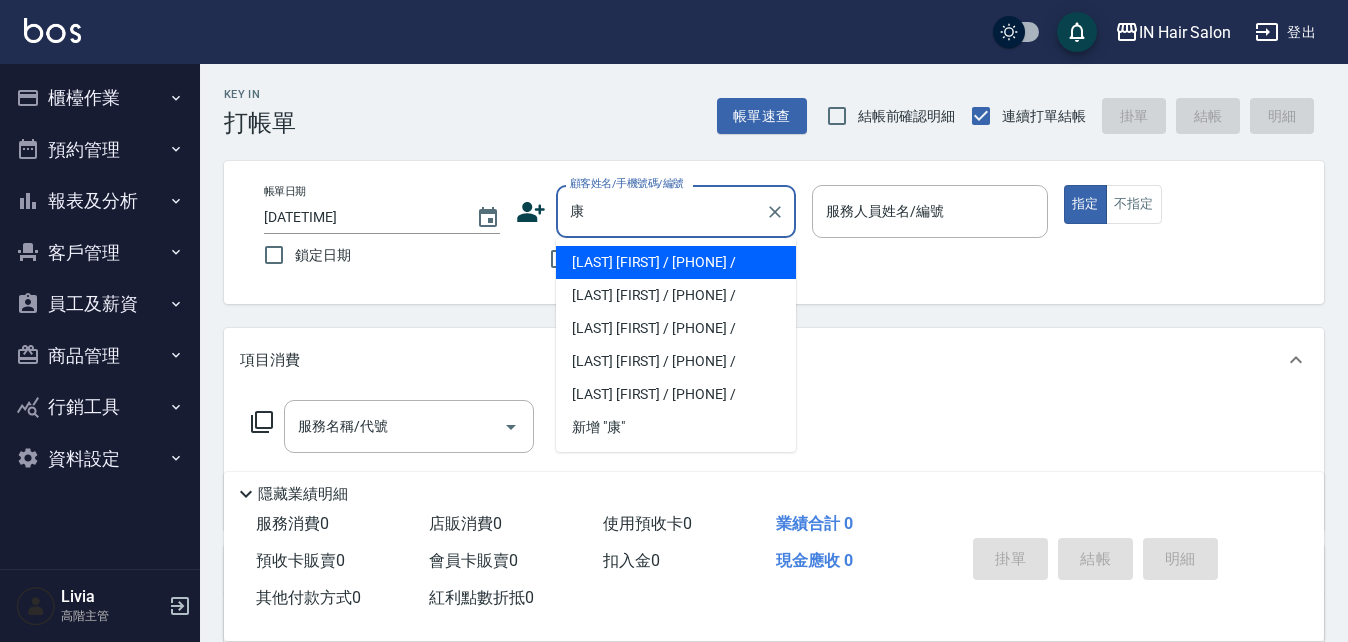 click on "[LAST] [FIRST] / [PHONE] /" at bounding box center [676, 262] 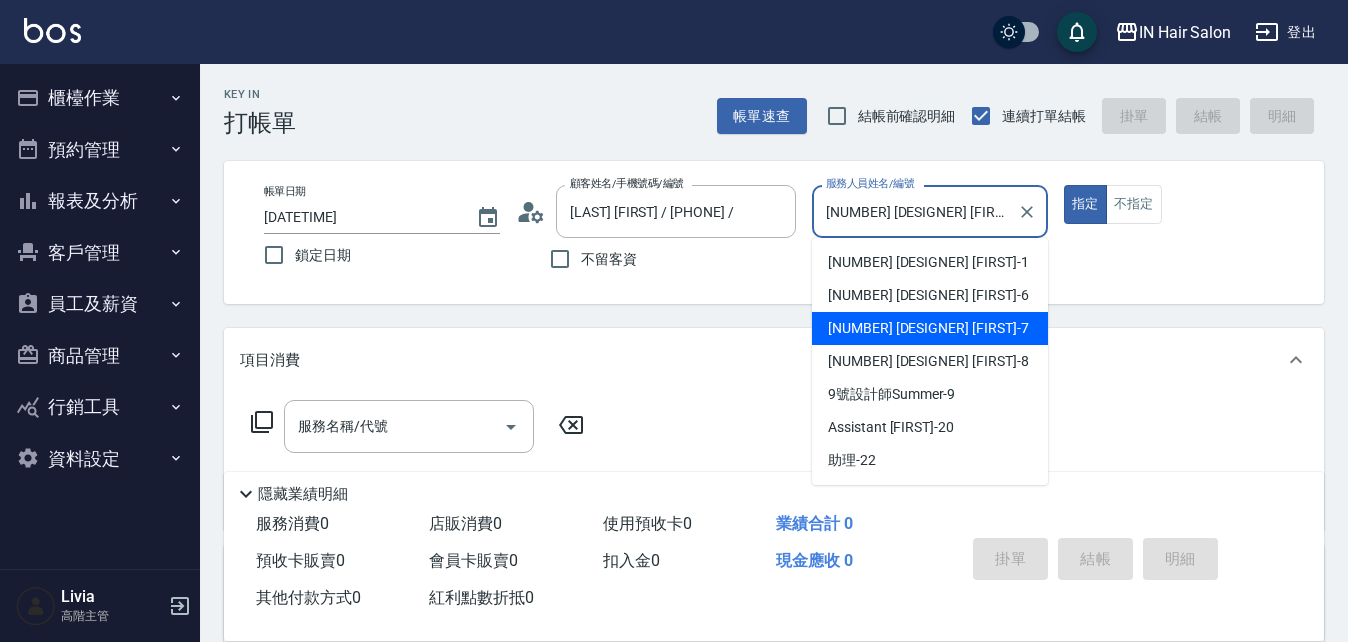 drag, startPoint x: 961, startPoint y: 213, endPoint x: 885, endPoint y: 332, distance: 141.19844 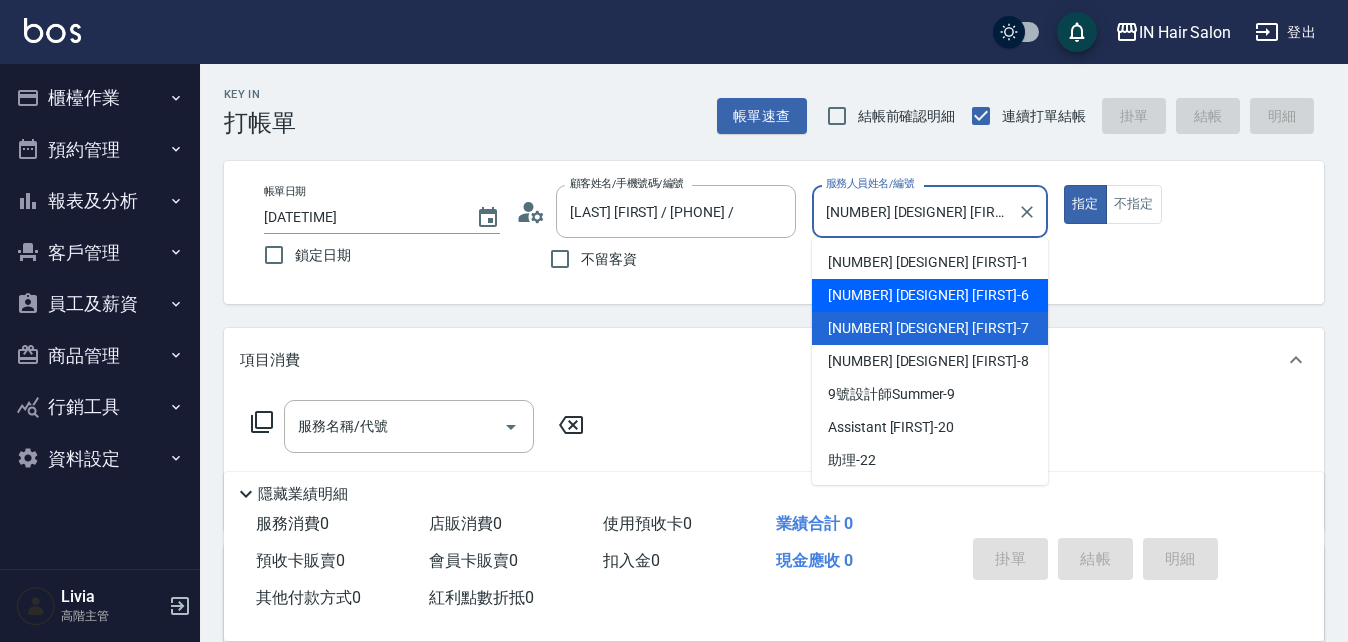 click on "[NUMBER] [DESIGNER] [FIRST] - [NUMBER]" at bounding box center (928, 295) 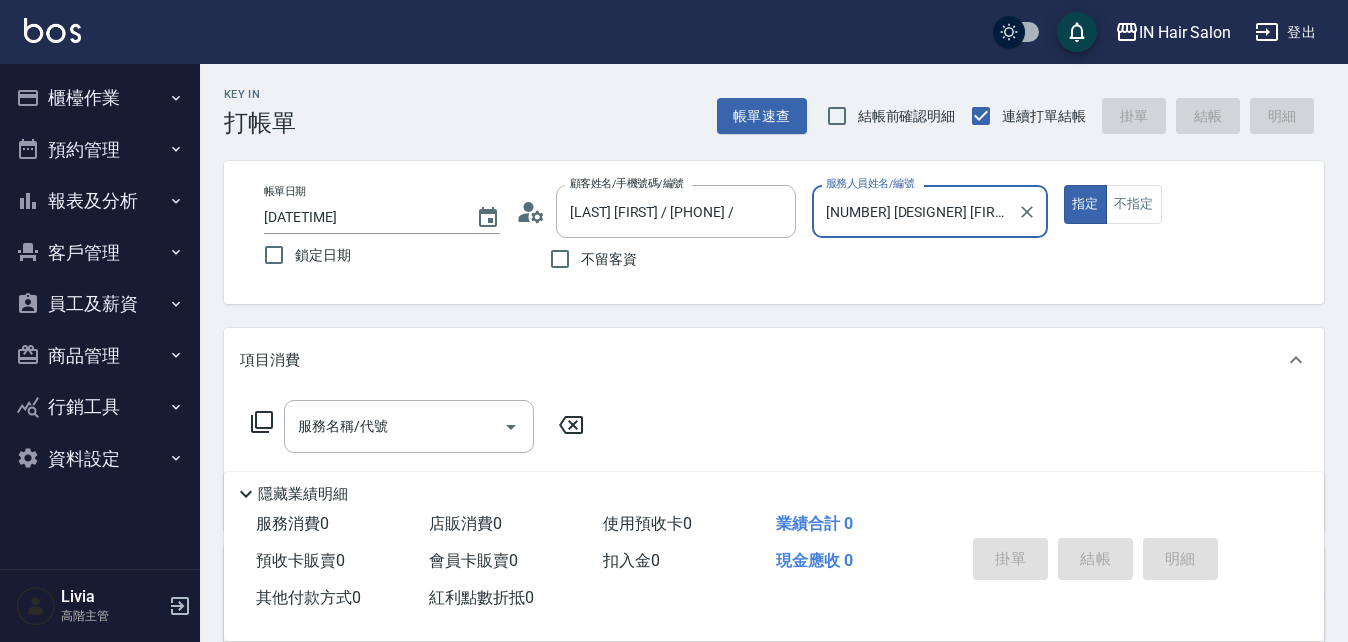 click 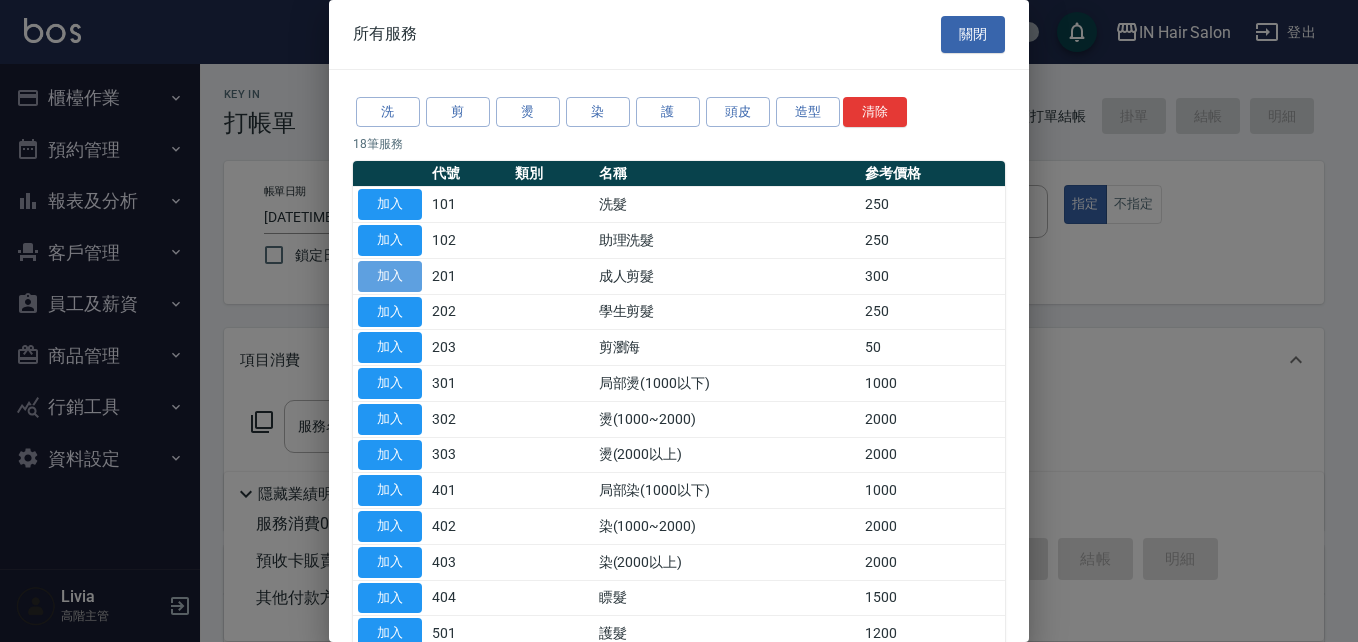 click on "加入" at bounding box center [390, 276] 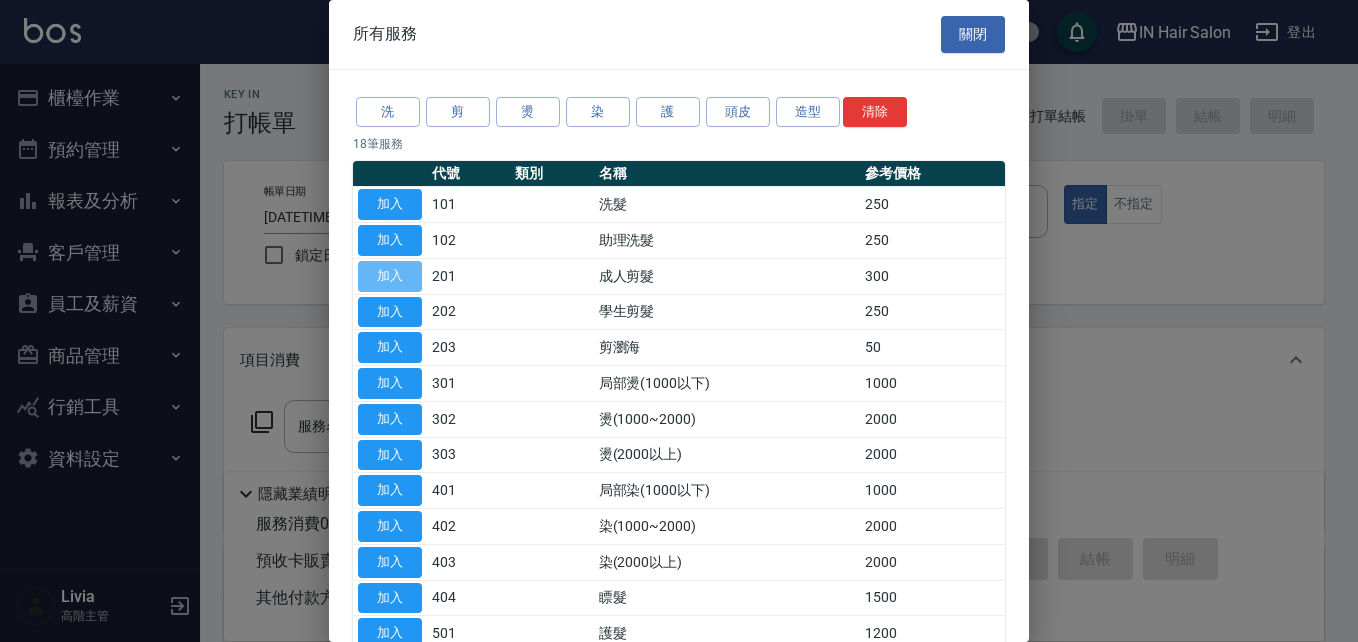 type on "成人剪髮(201)" 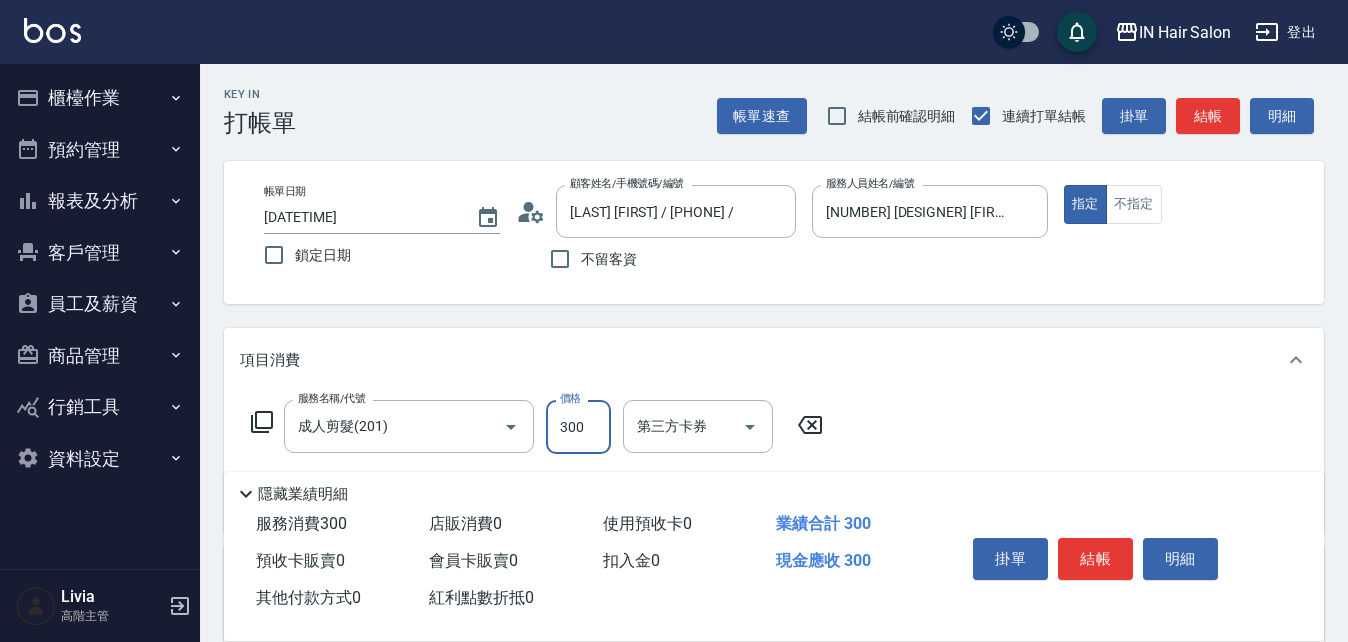 click on "300" at bounding box center (578, 427) 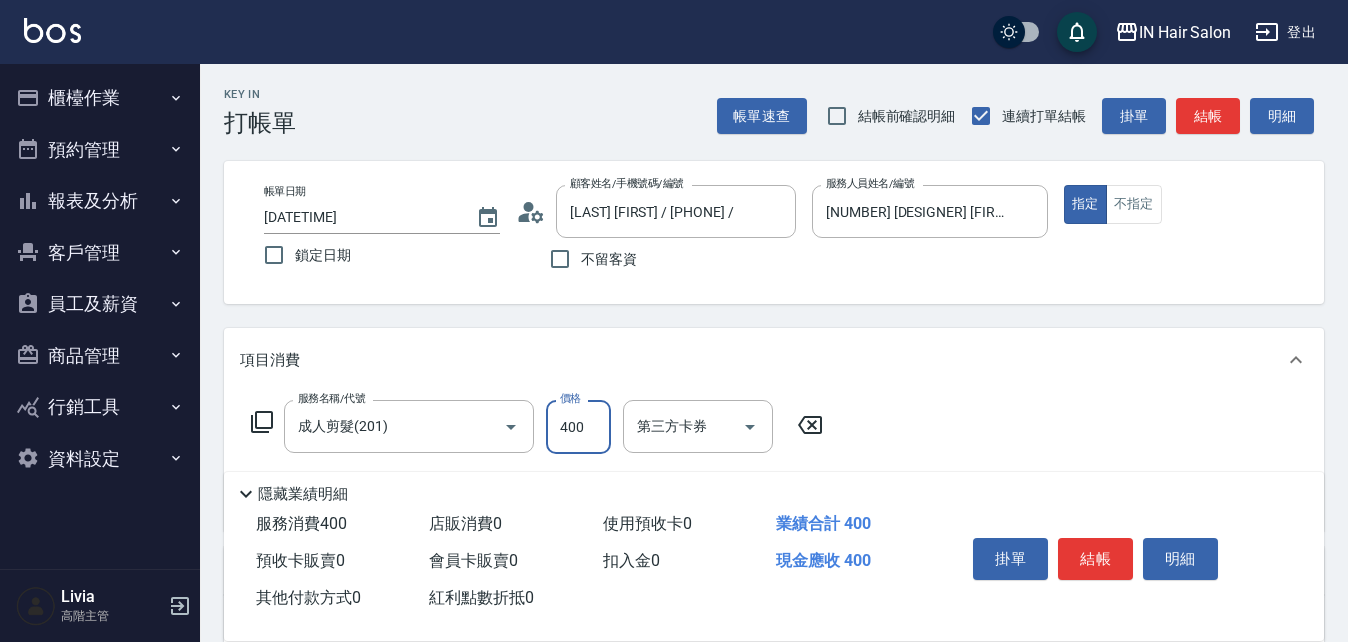 type on "400" 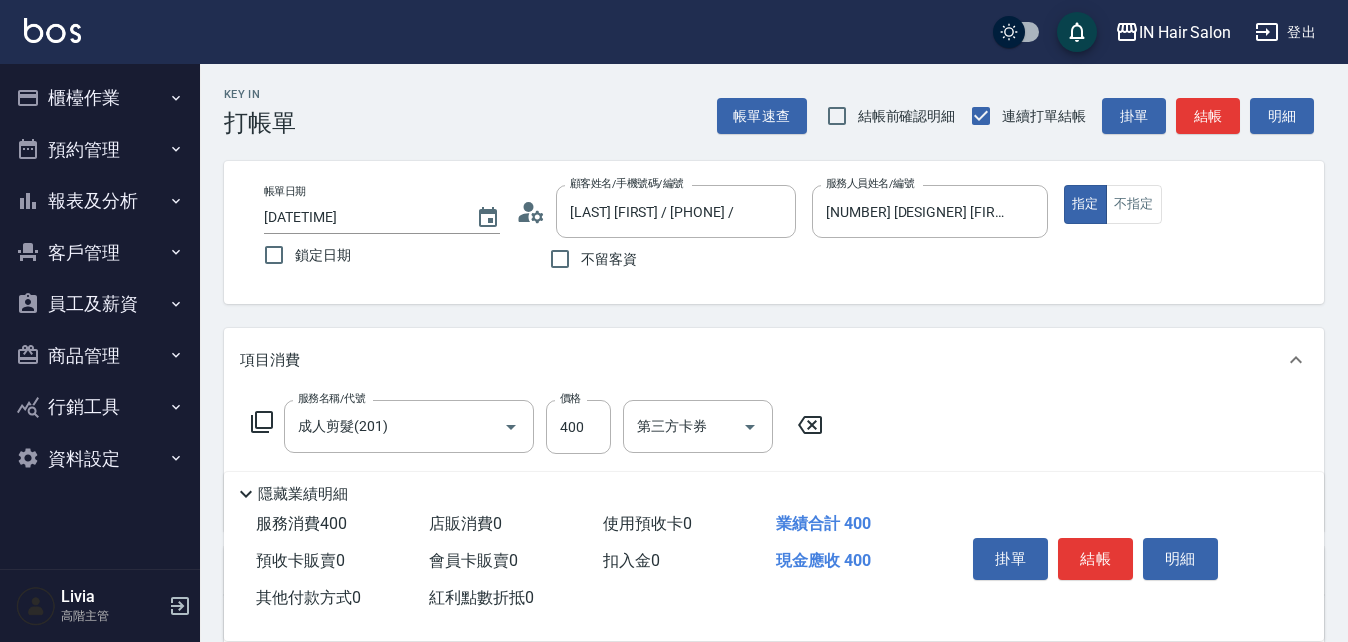 click on "服務名稱/代號 成人剪髮(201) 服務名稱/代號 價格 400 價格 第三方卡券 第三方卡券" at bounding box center [774, 461] 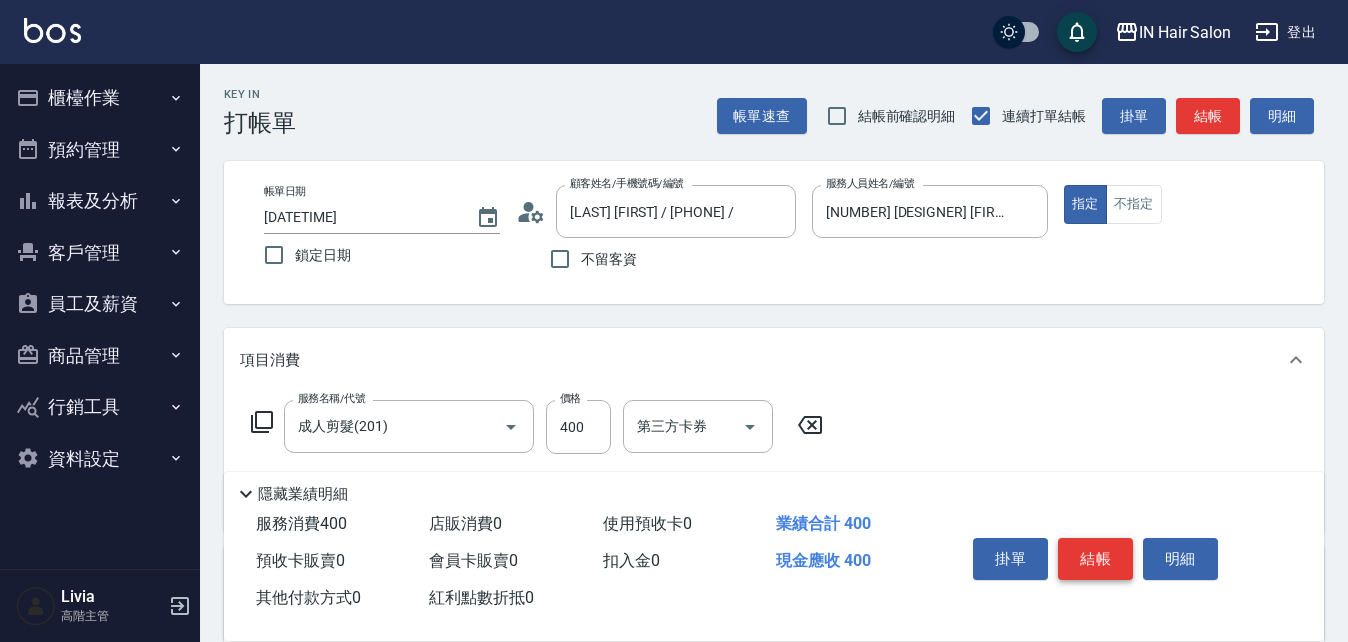 click on "結帳" at bounding box center (1095, 559) 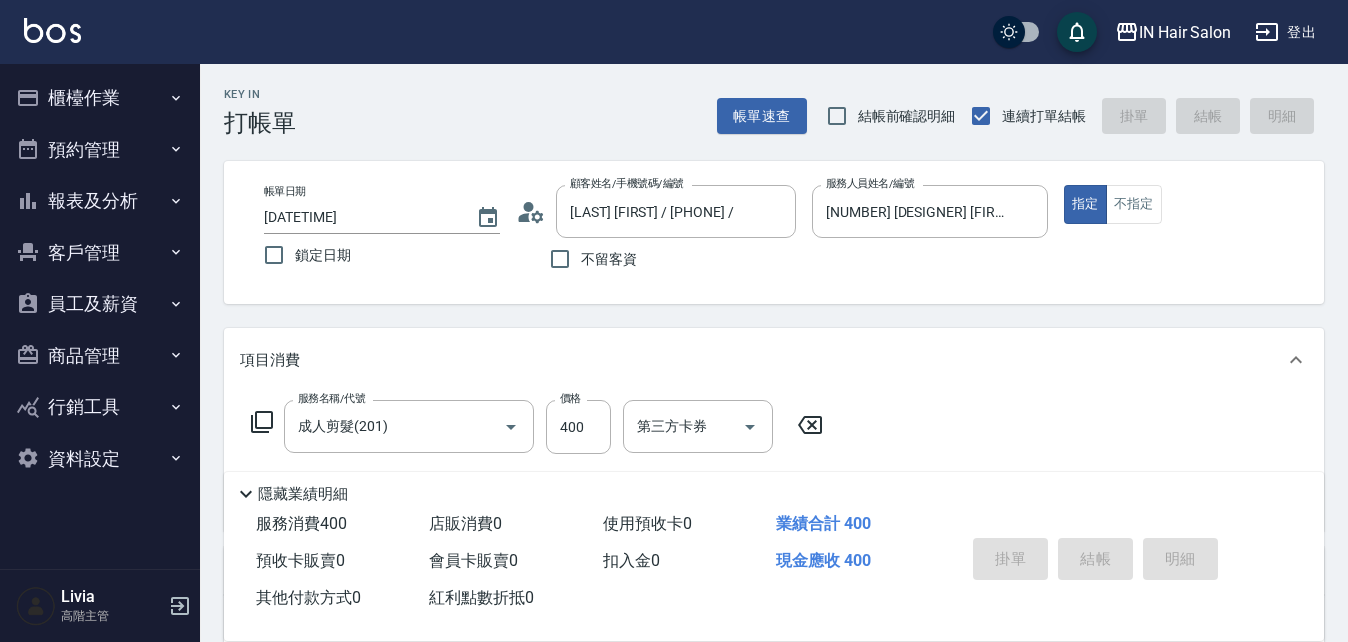 type 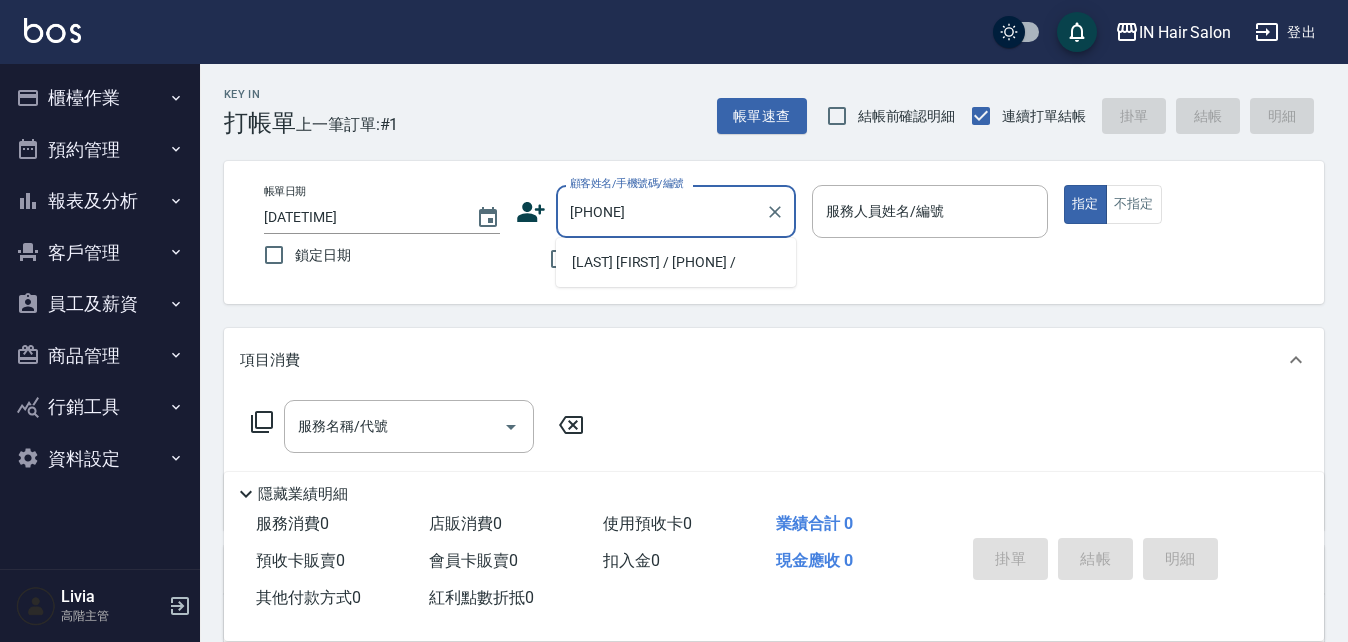 click on "[LAST] [FIRST] / [PHONE] /" at bounding box center [676, 262] 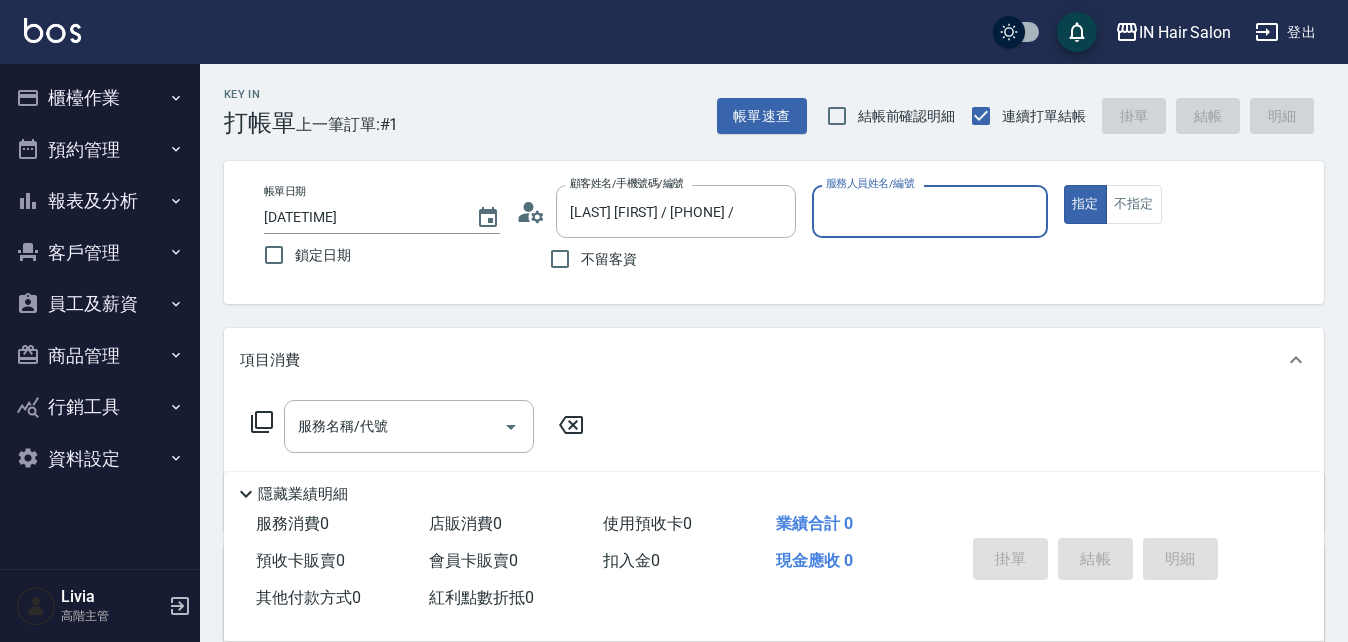 type on "[NUMBER] [DESIGNER] [FIRST] - [NUMBER]" 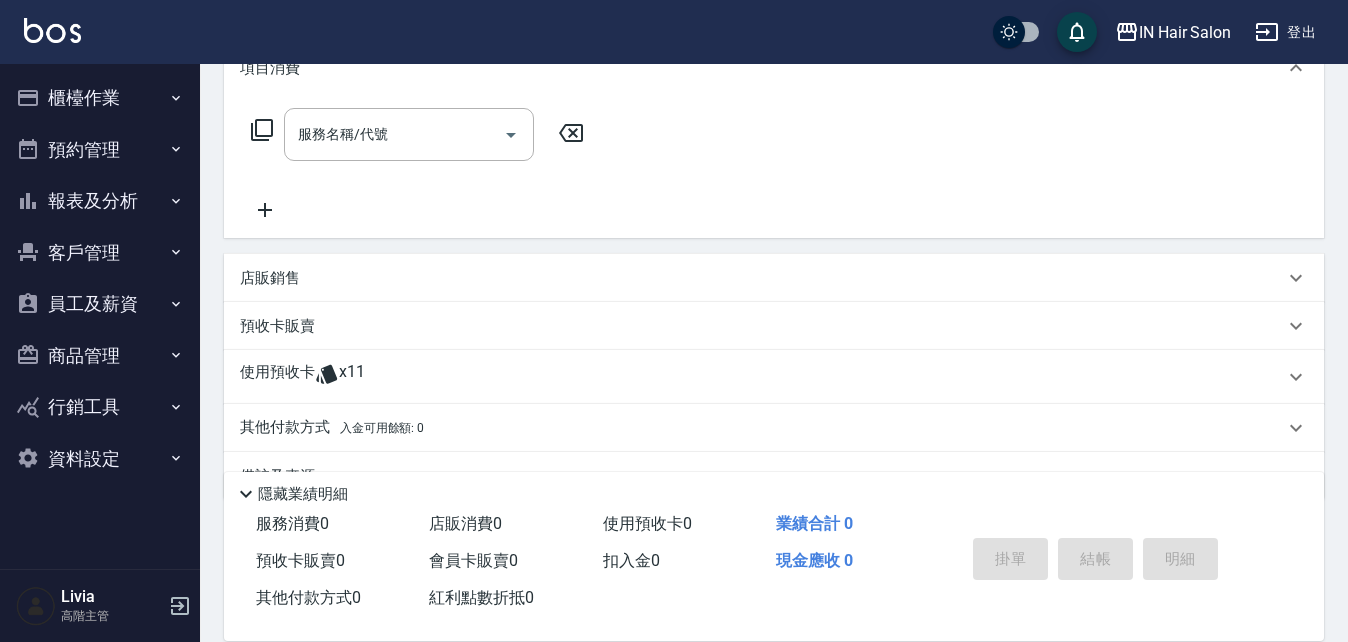 scroll, scrollTop: 300, scrollLeft: 0, axis: vertical 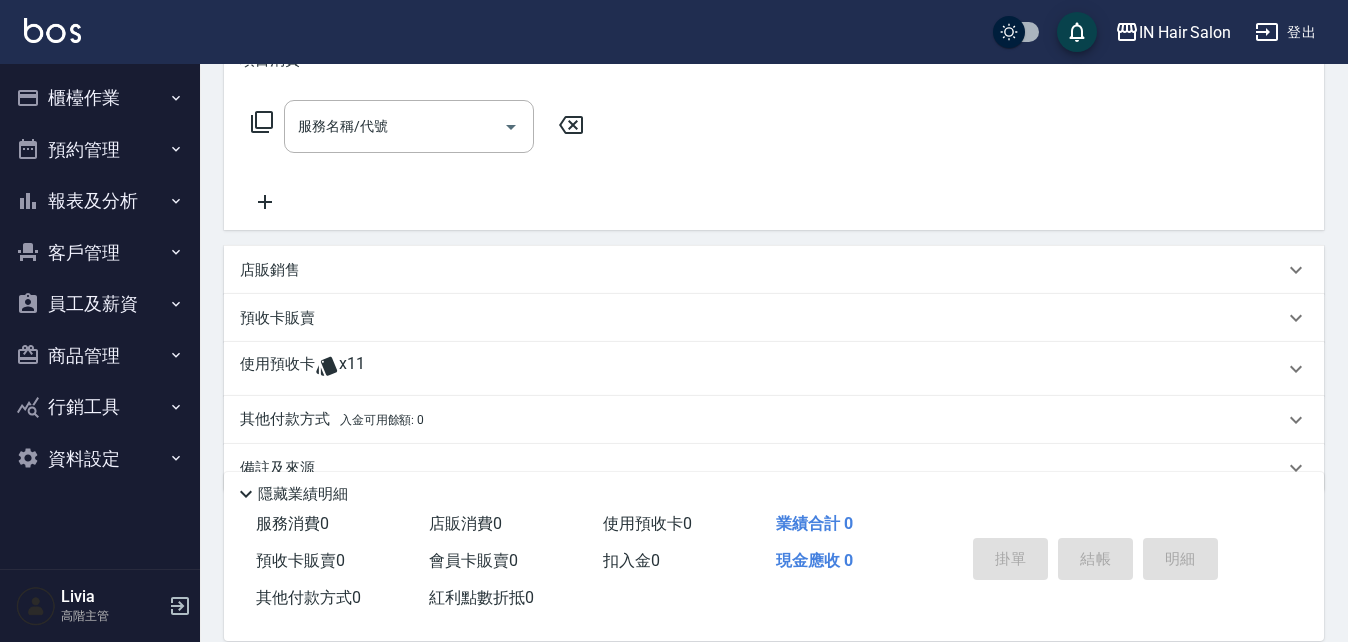 click on "使用預收卡" at bounding box center (277, 369) 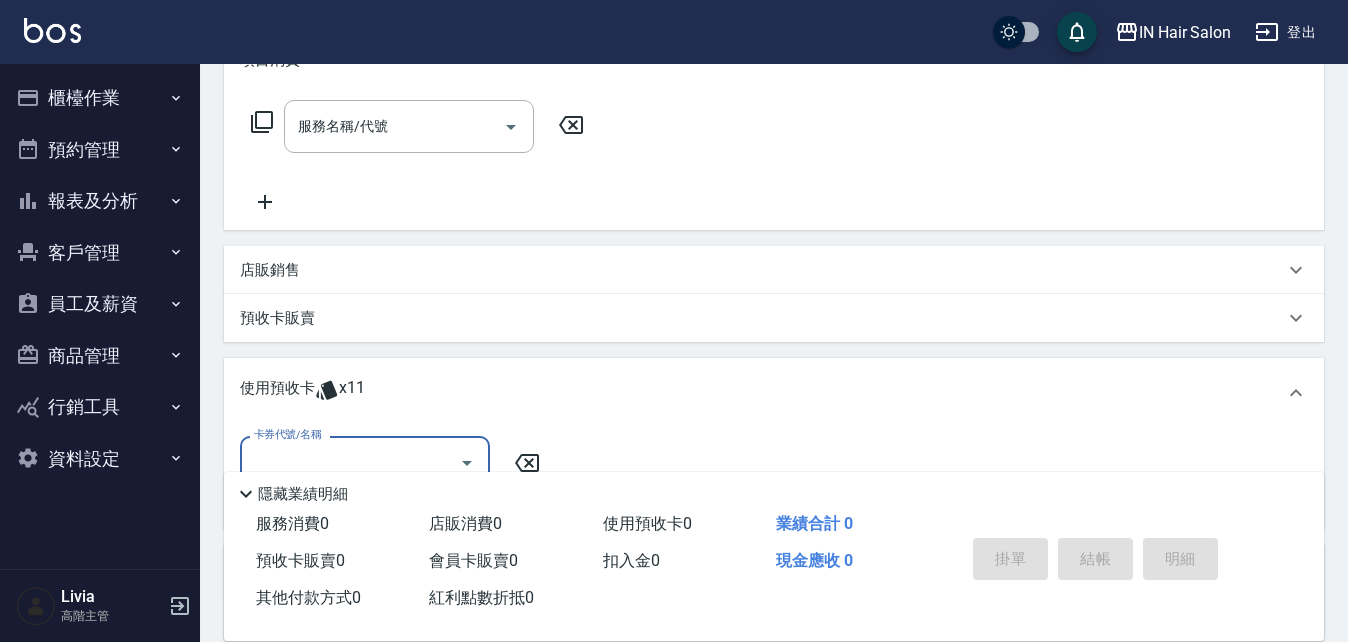 scroll, scrollTop: 0, scrollLeft: 0, axis: both 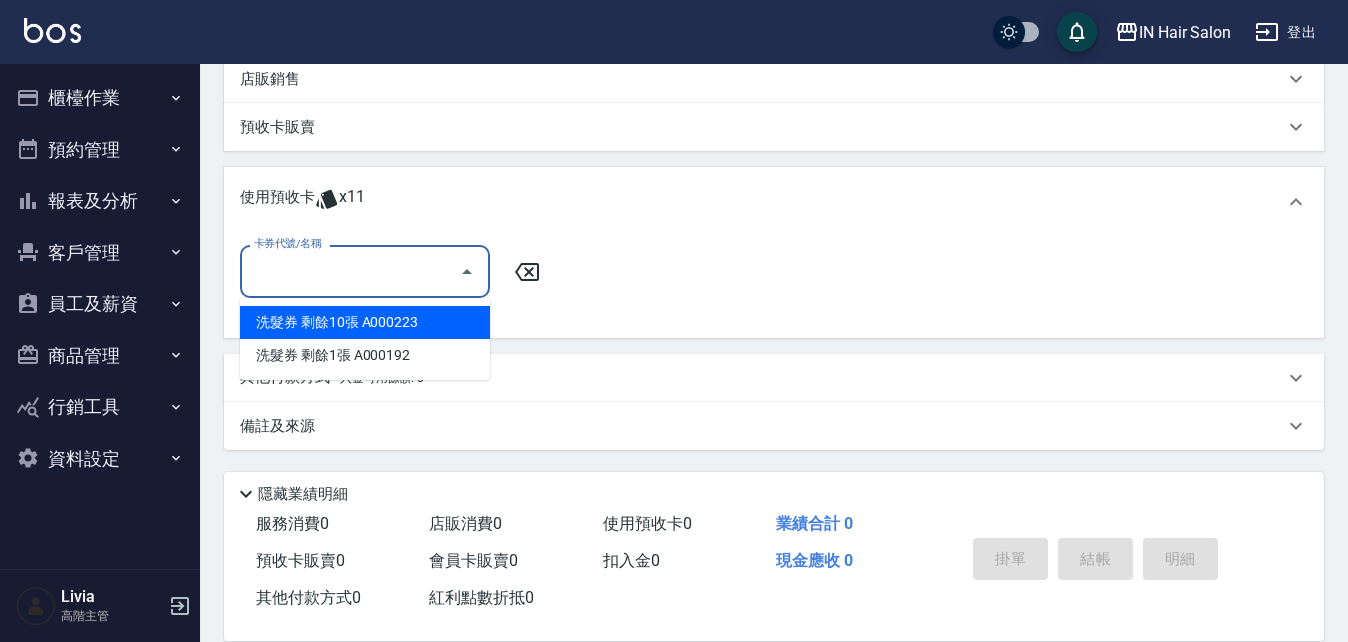 click on "卡券代號/名稱" at bounding box center (350, 271) 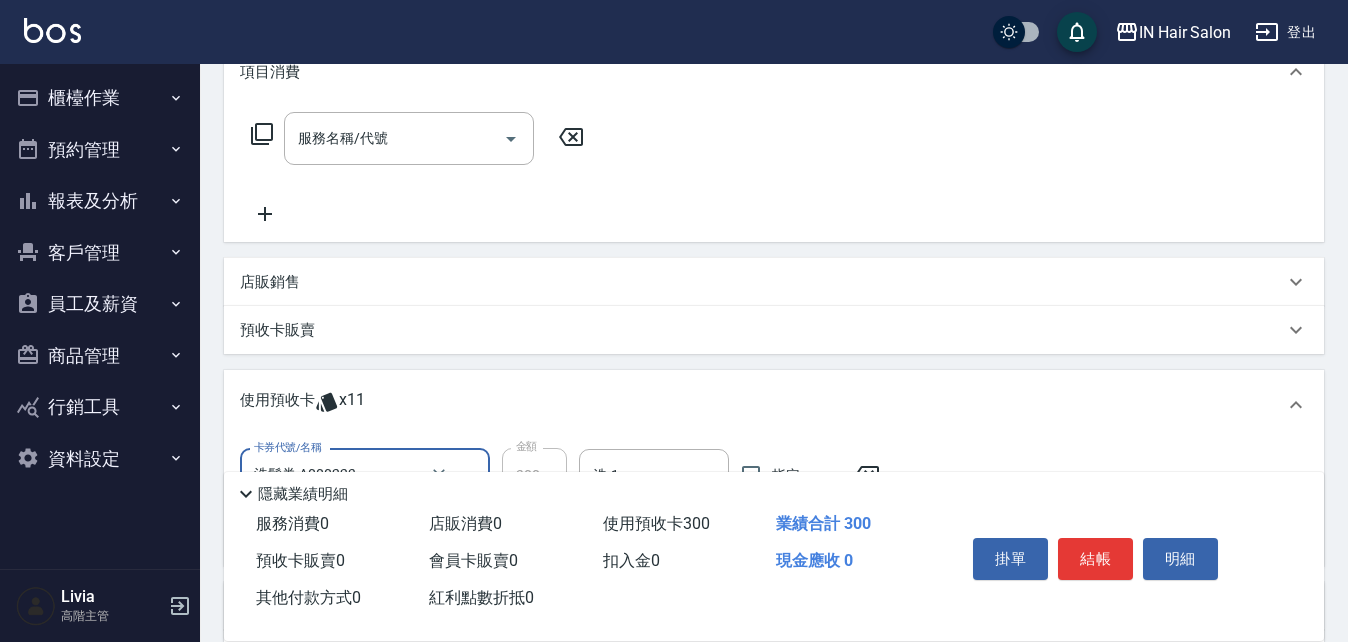 scroll, scrollTop: 91, scrollLeft: 0, axis: vertical 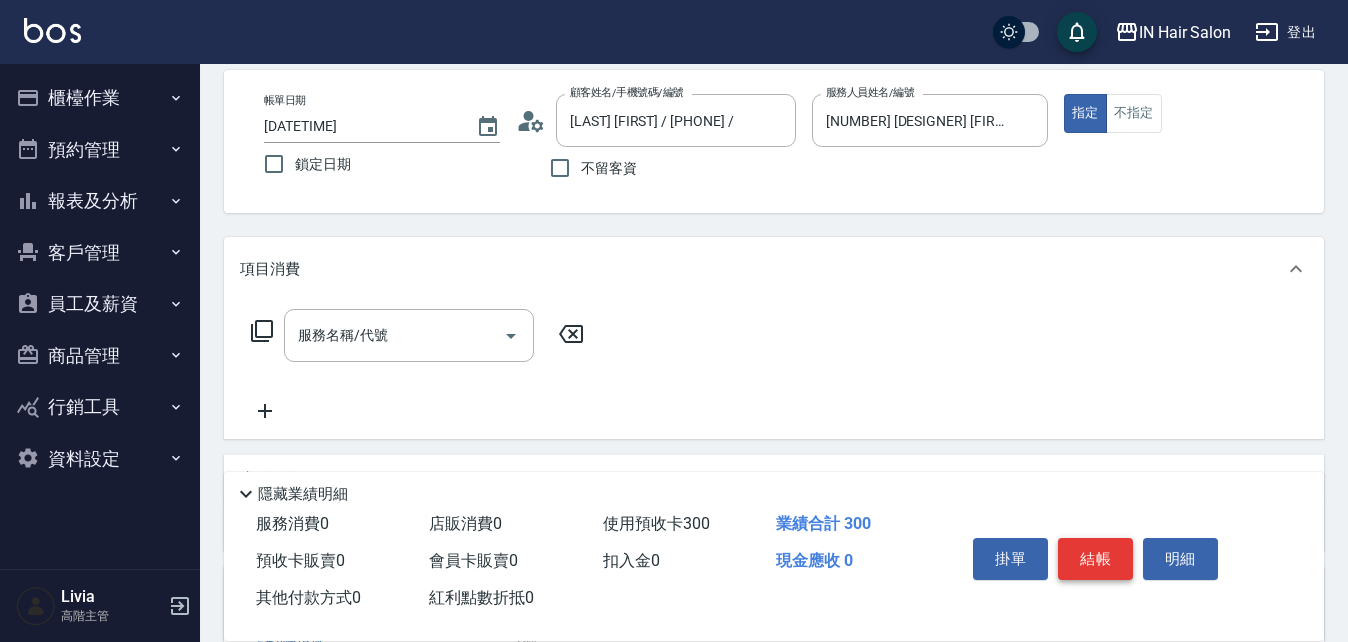 click on "結帳" at bounding box center [1095, 559] 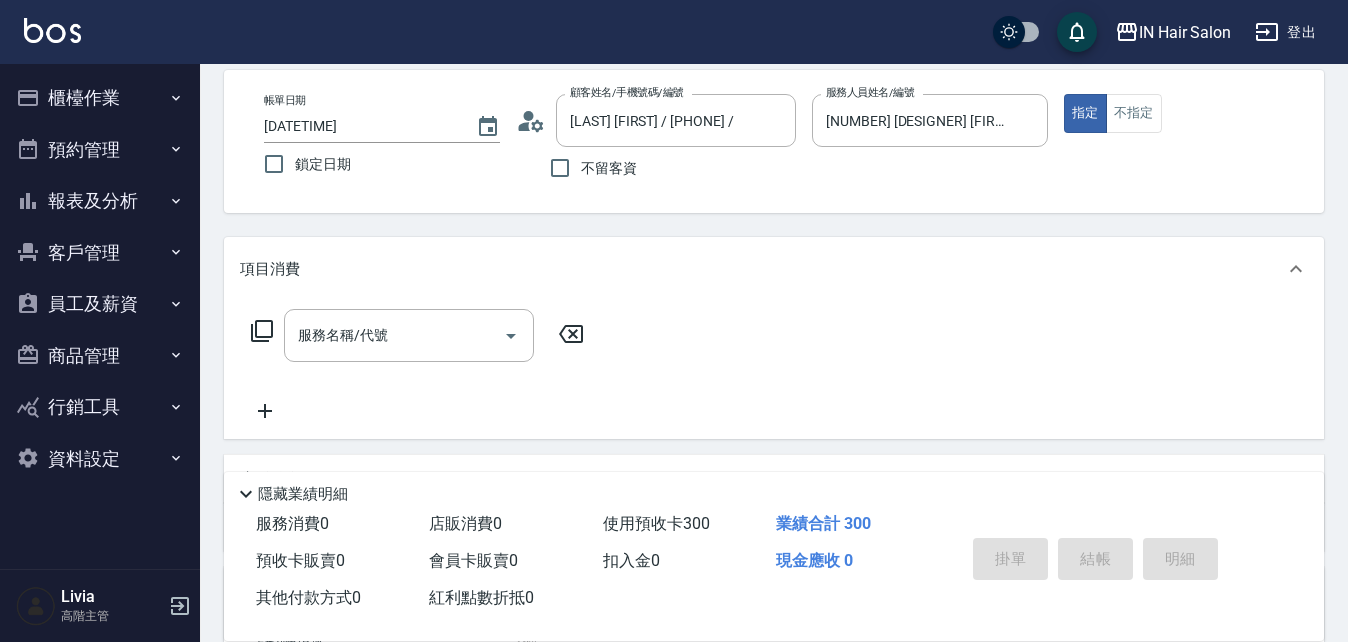 type on "[DATETIME]" 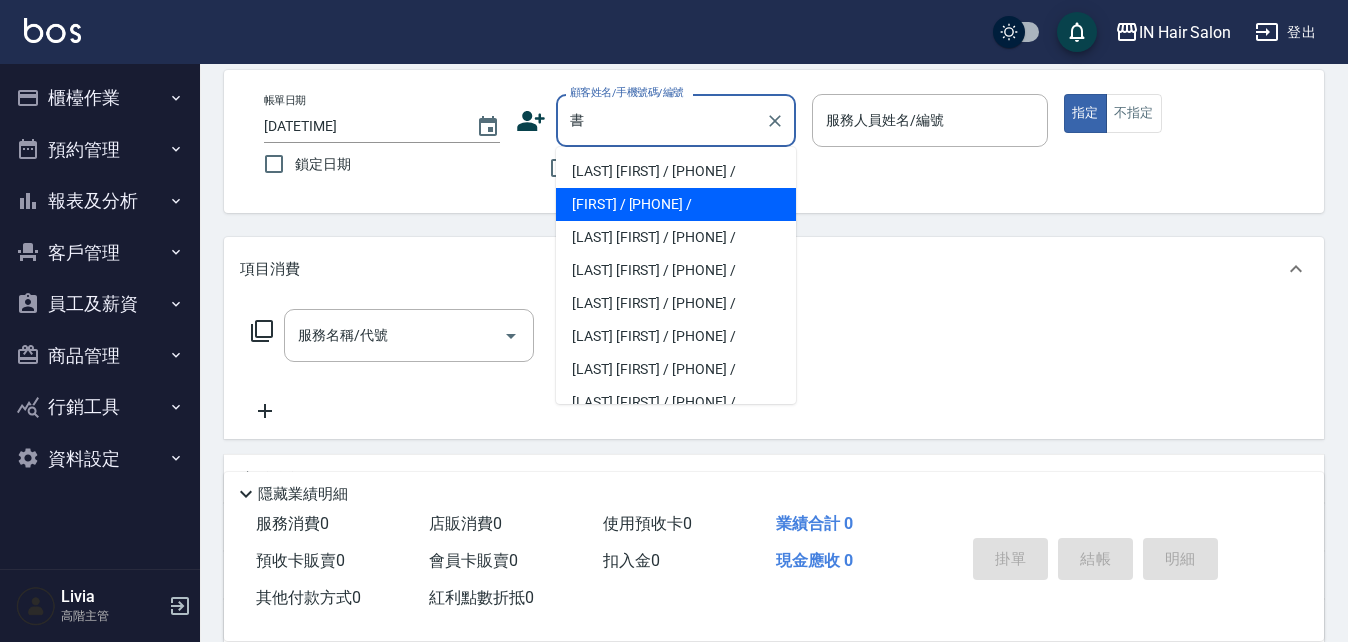 click on "[FIRST] / [PHONE] /" at bounding box center (676, 204) 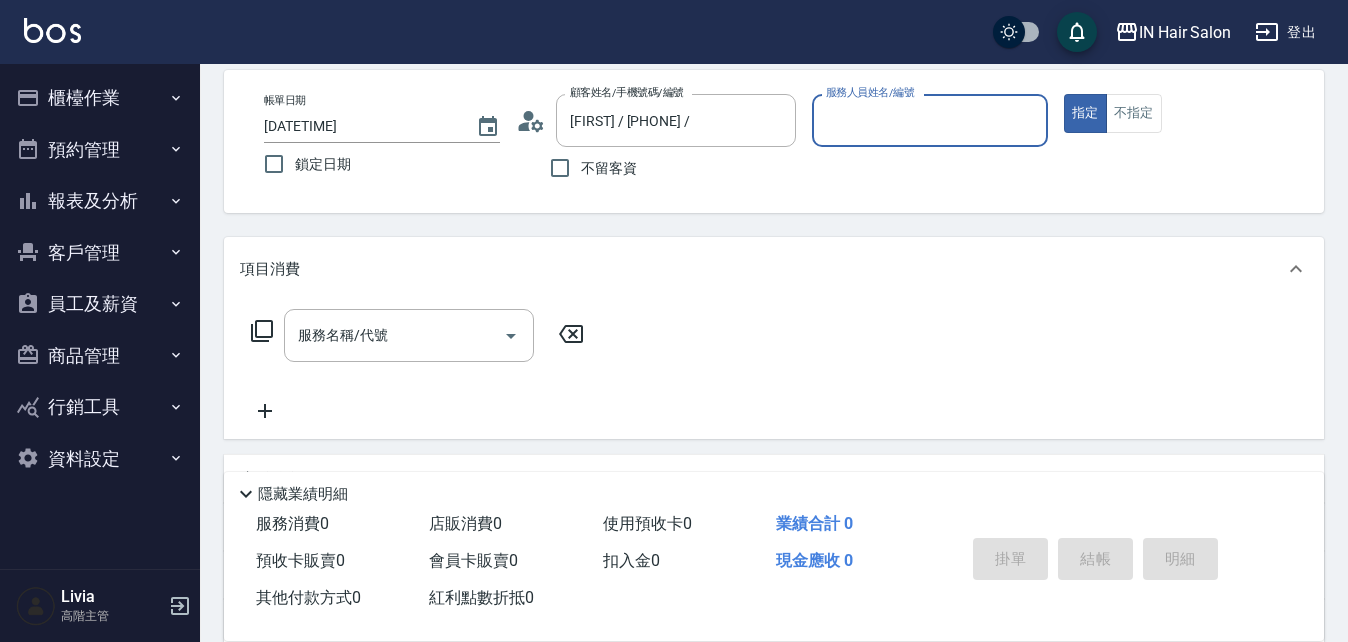 type on "[NUMBER] [DESIGNER] [FIRST] - [NUMBER]" 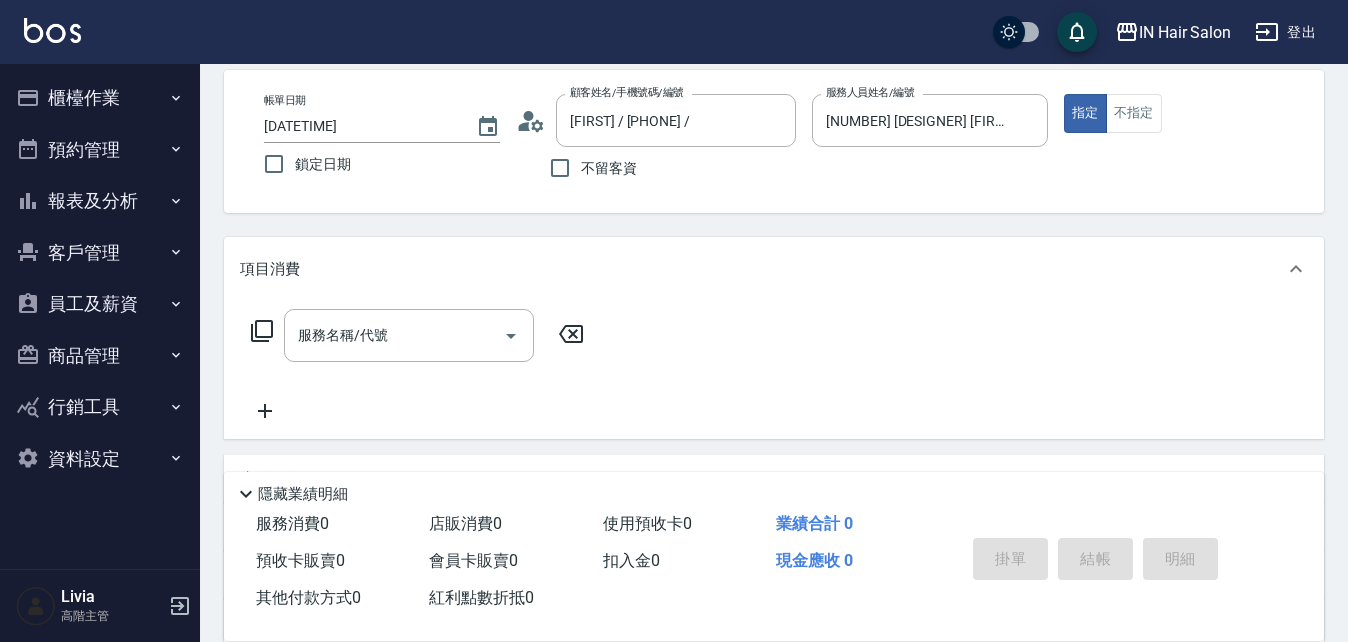 click 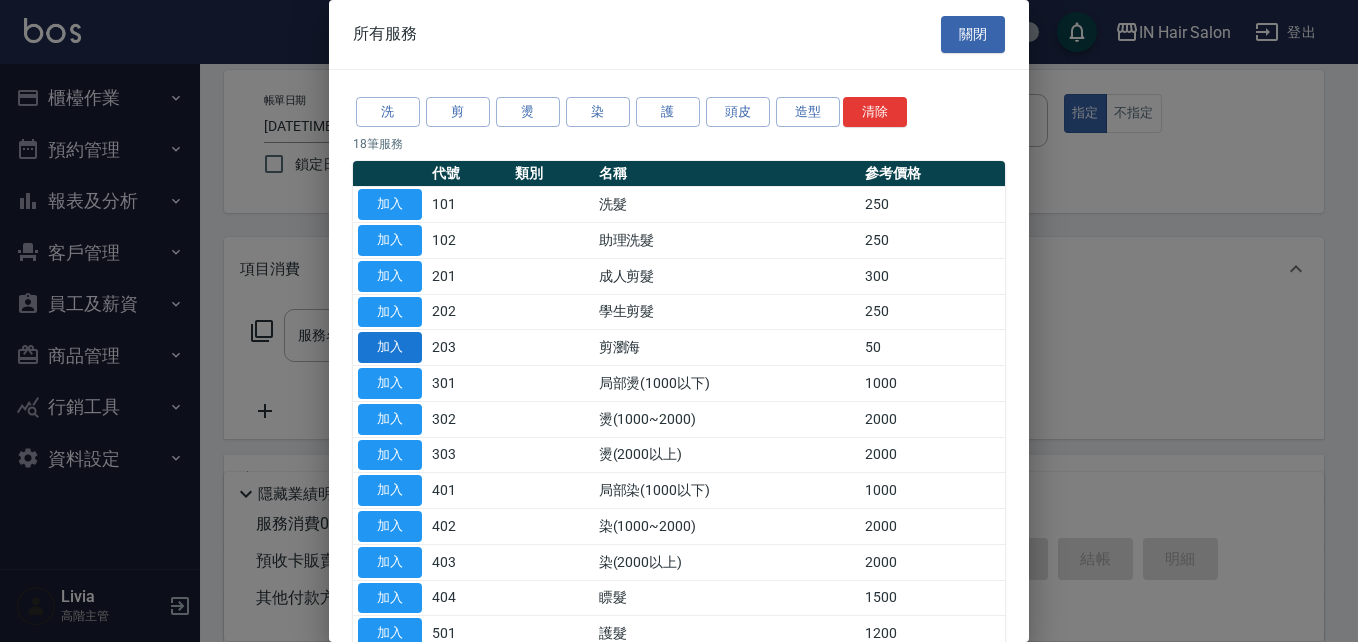 click on "加入" at bounding box center (390, 347) 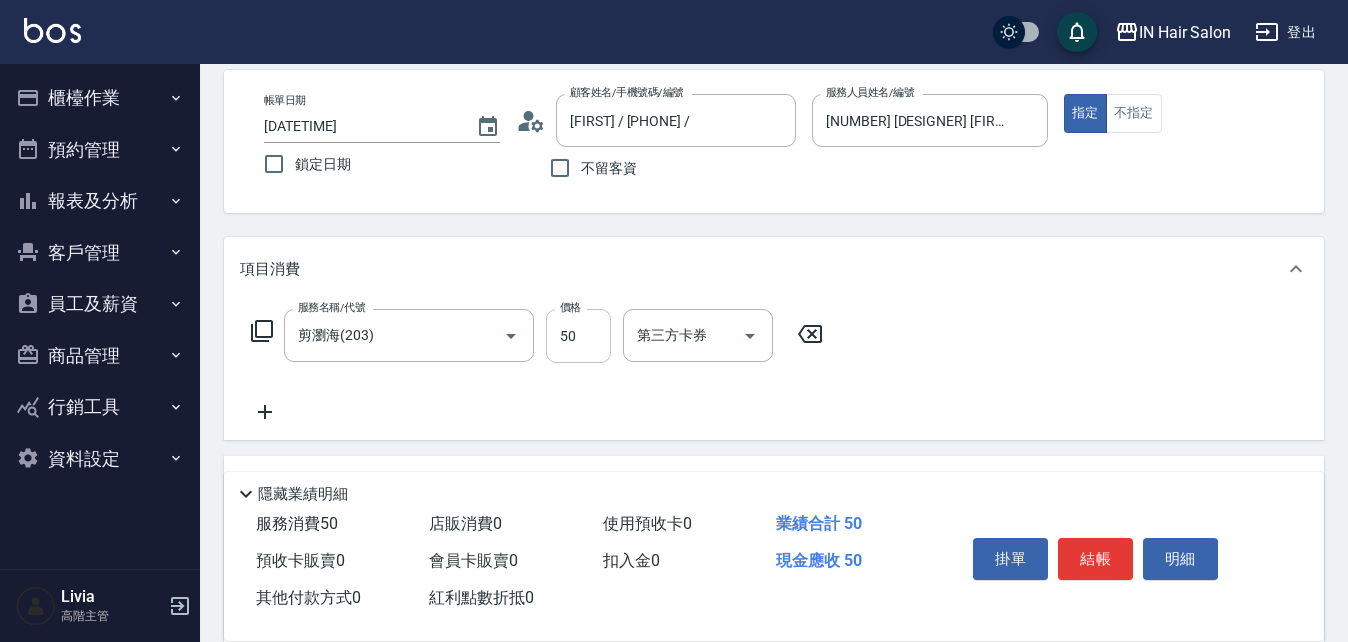 click on "50" at bounding box center (578, 336) 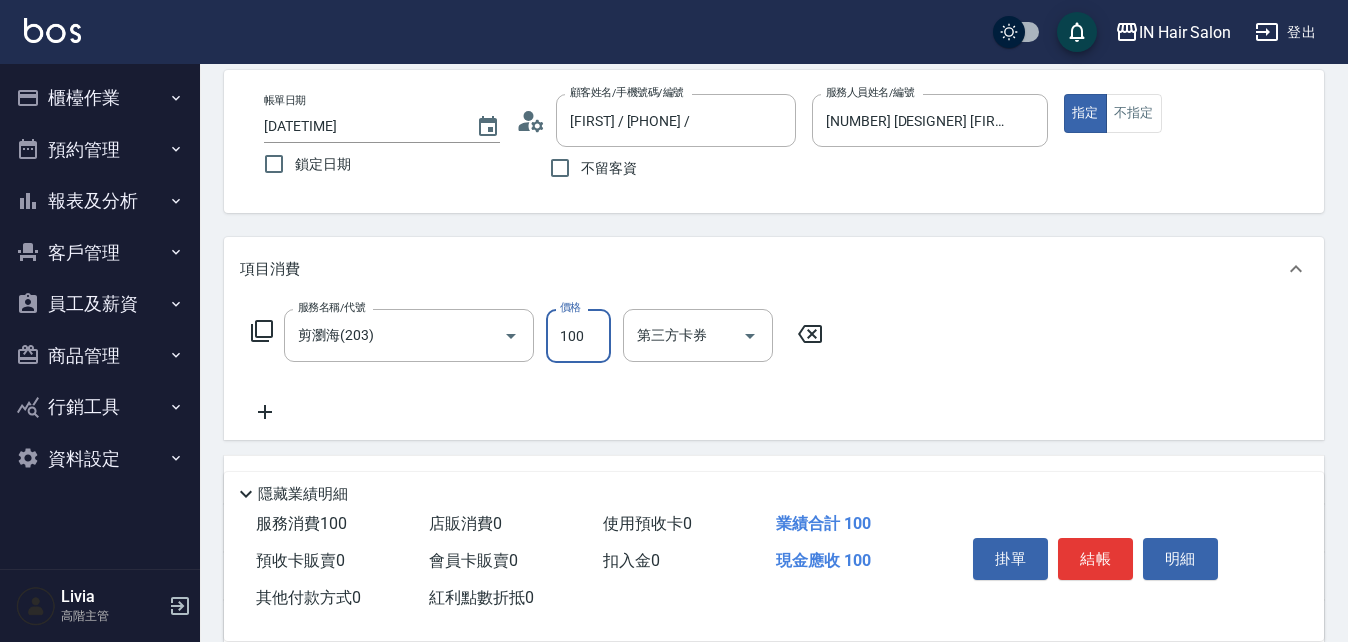 type on "100" 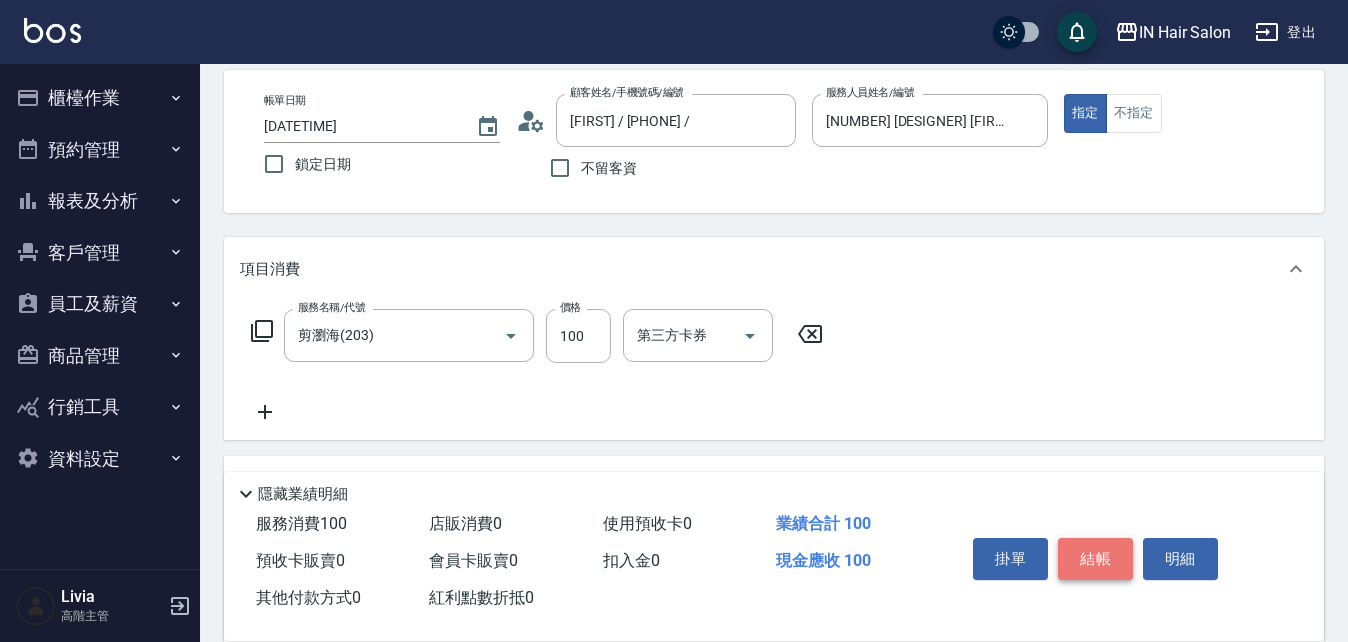 click on "結帳" at bounding box center (1095, 559) 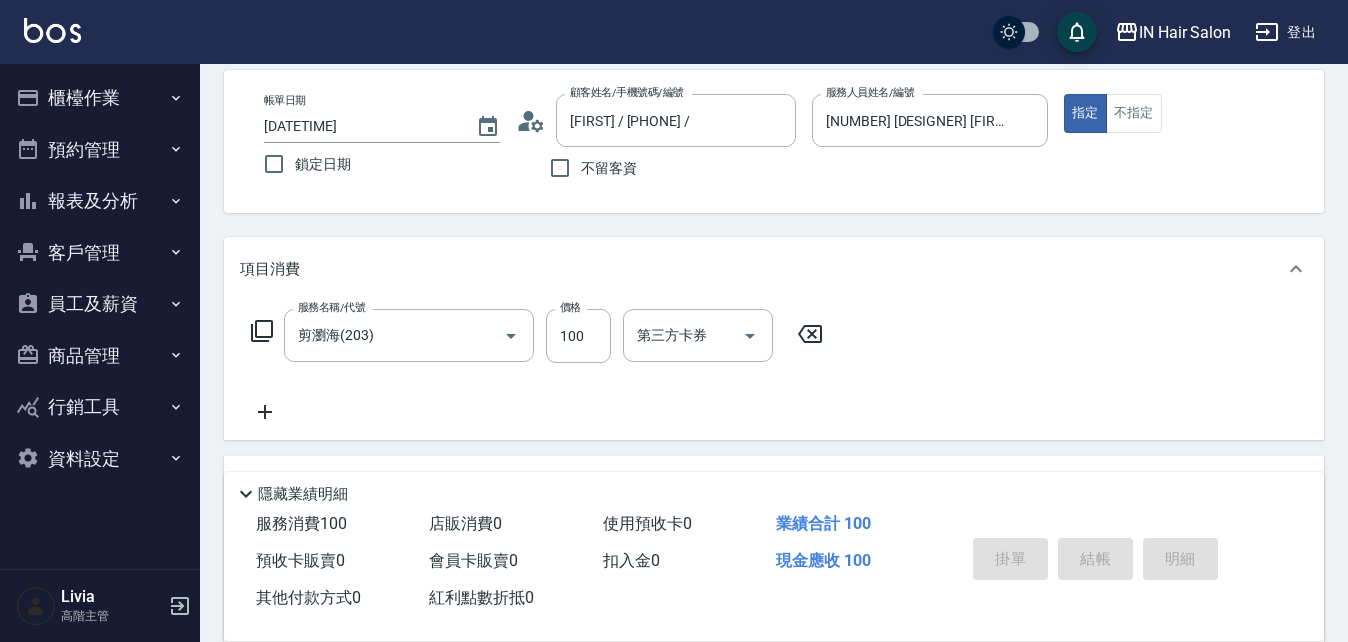 type 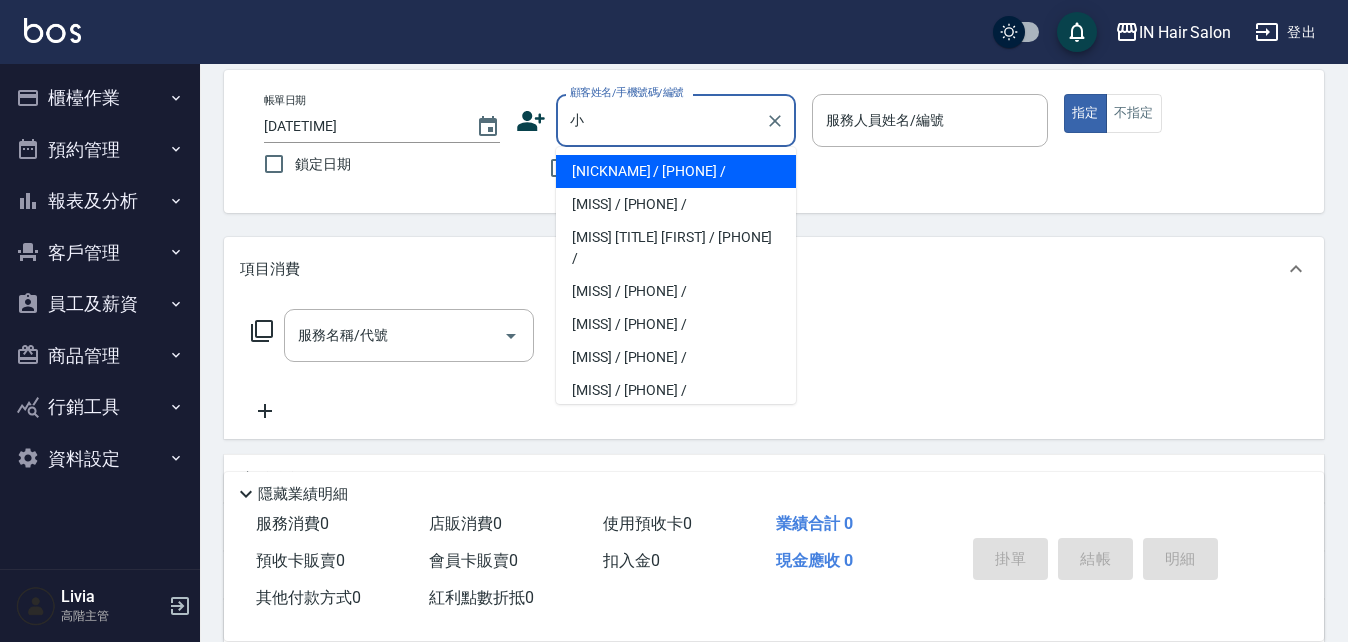 click on "[NICKNAME] / [PHONE] /" at bounding box center (676, 171) 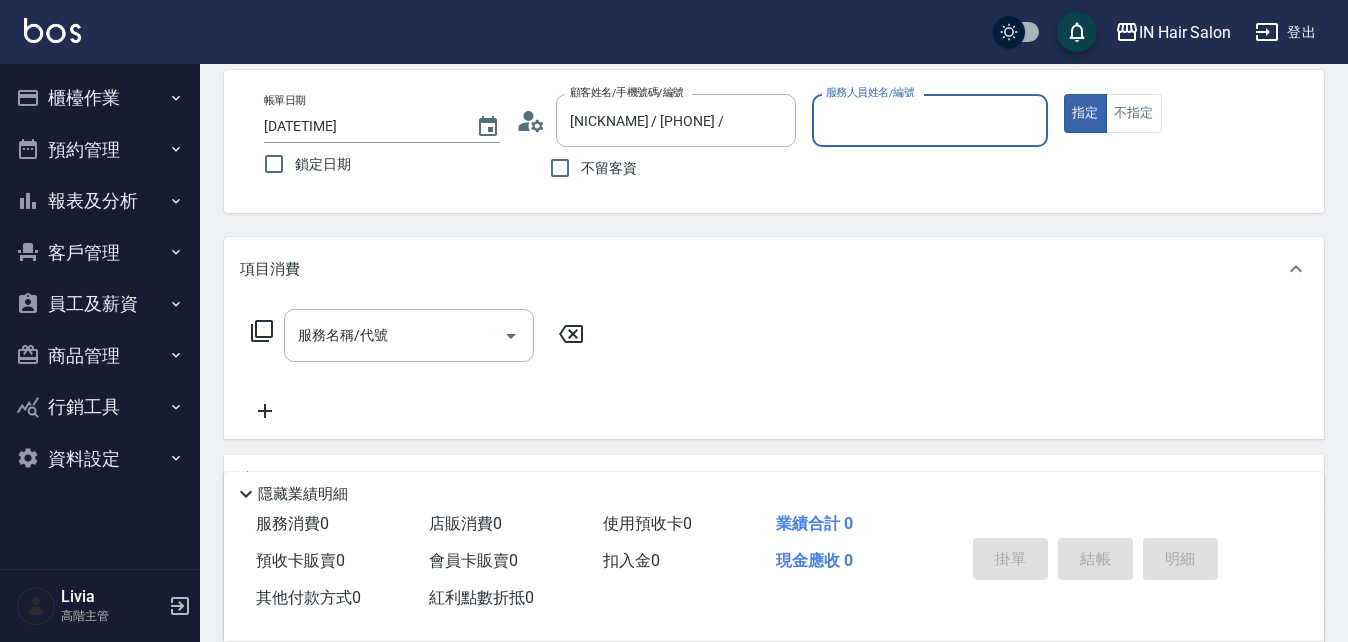 type on "[NUMBER] [DESIGNER] [FIRST] - [NUMBER]" 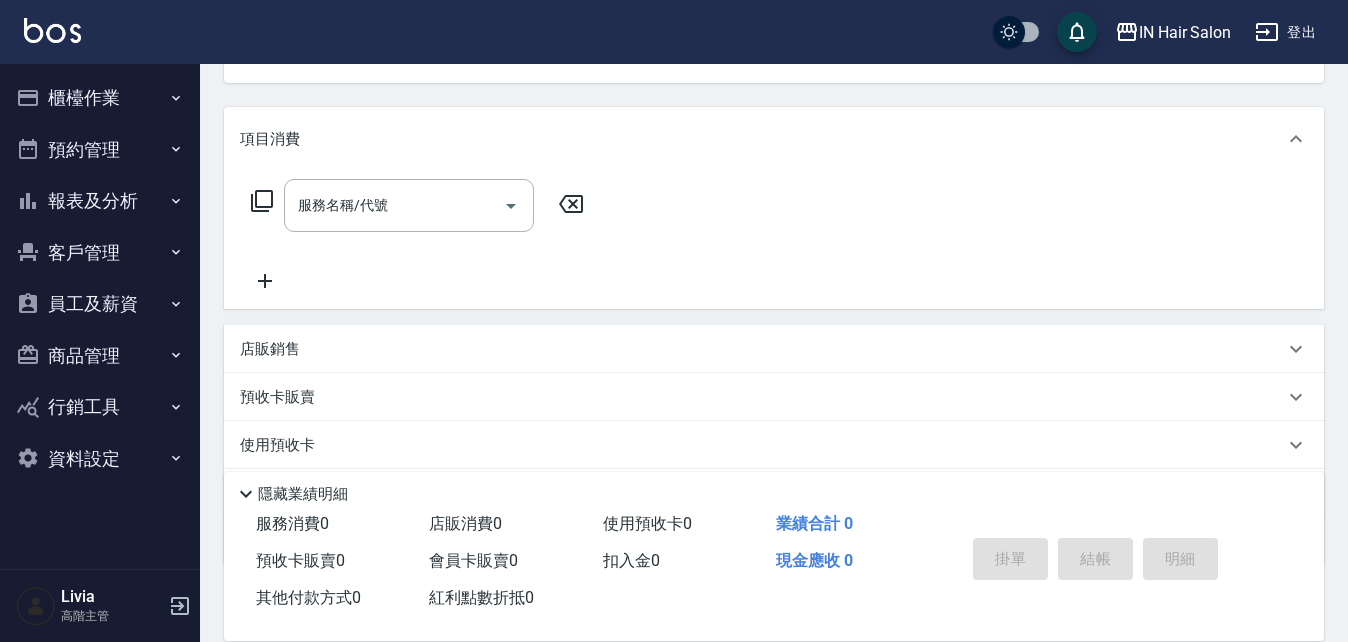 scroll, scrollTop: 336, scrollLeft: 0, axis: vertical 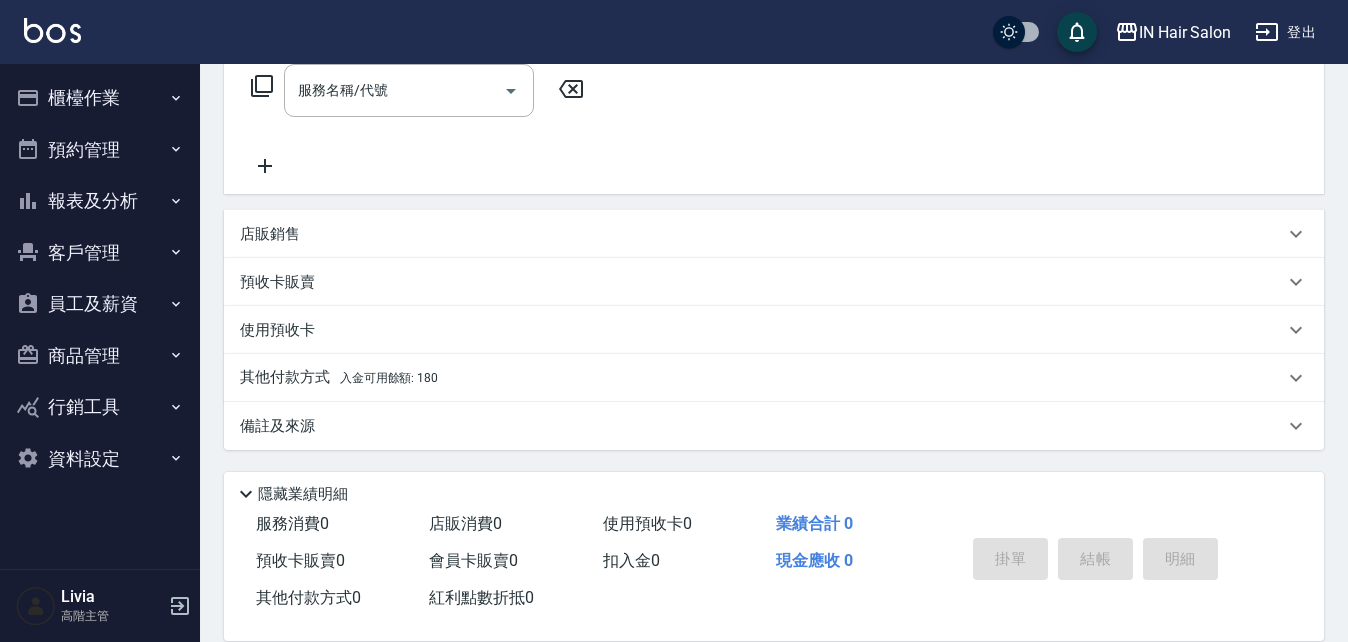 drag, startPoint x: 309, startPoint y: 371, endPoint x: 342, endPoint y: 372, distance: 33.01515 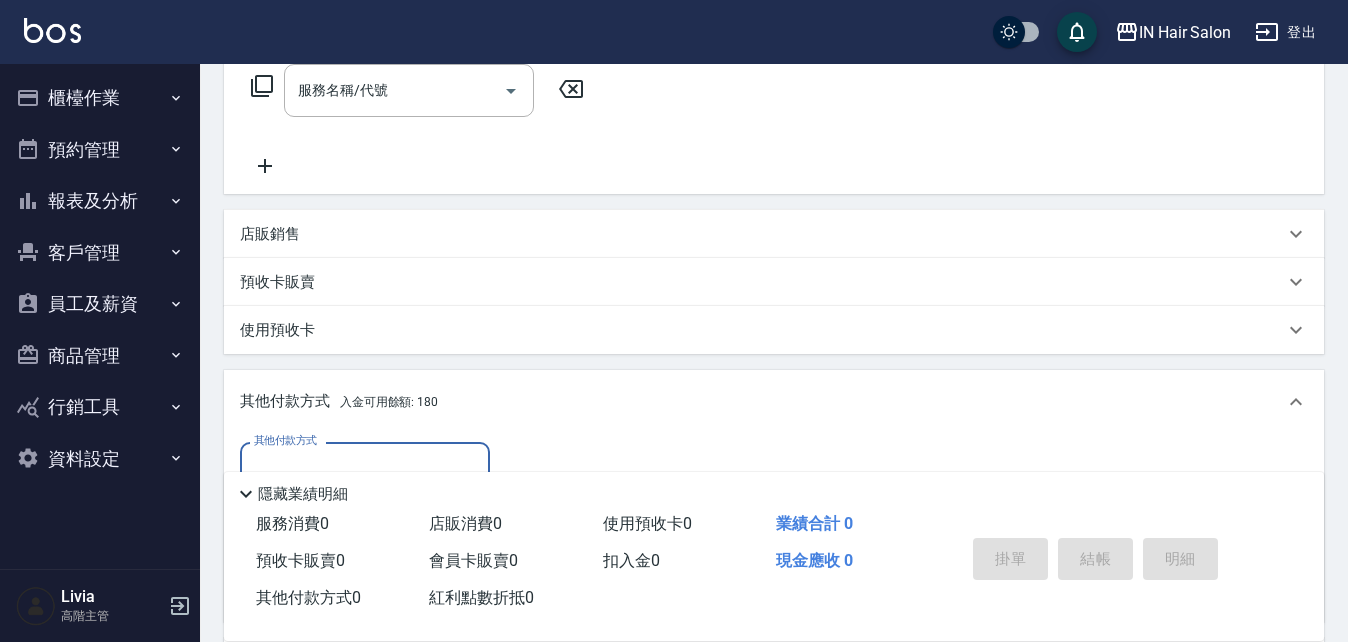 scroll, scrollTop: 0, scrollLeft: 0, axis: both 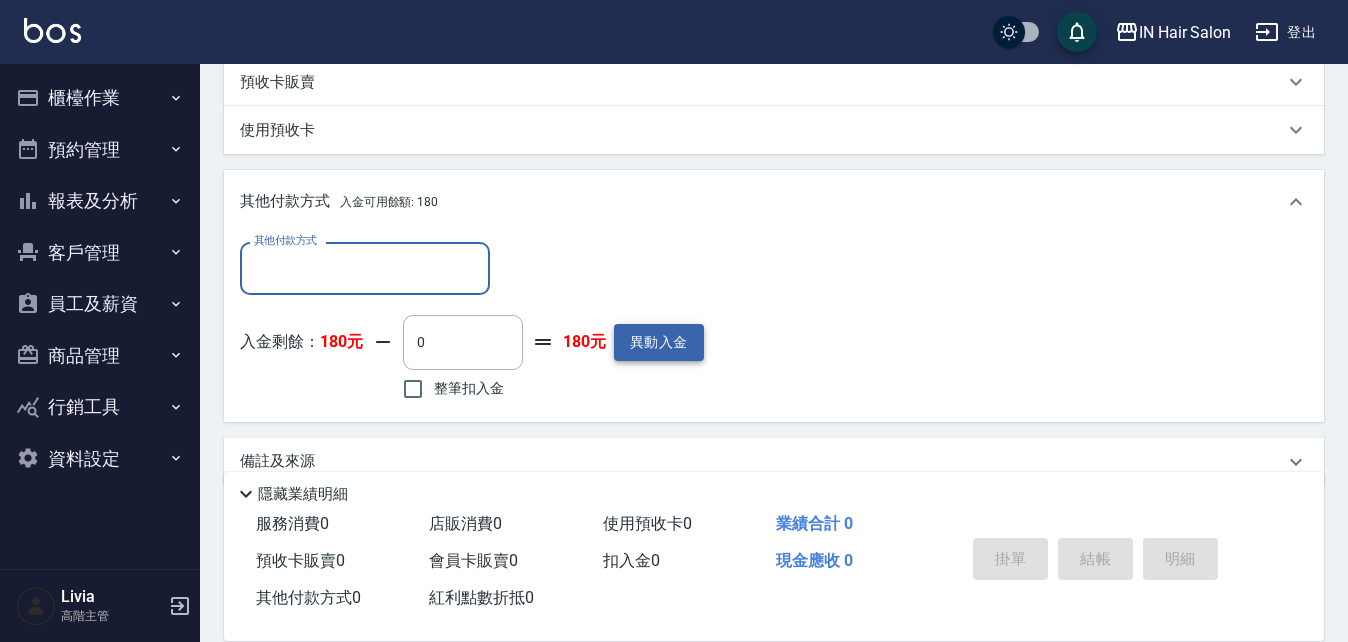 click on "異動入金" at bounding box center (659, 342) 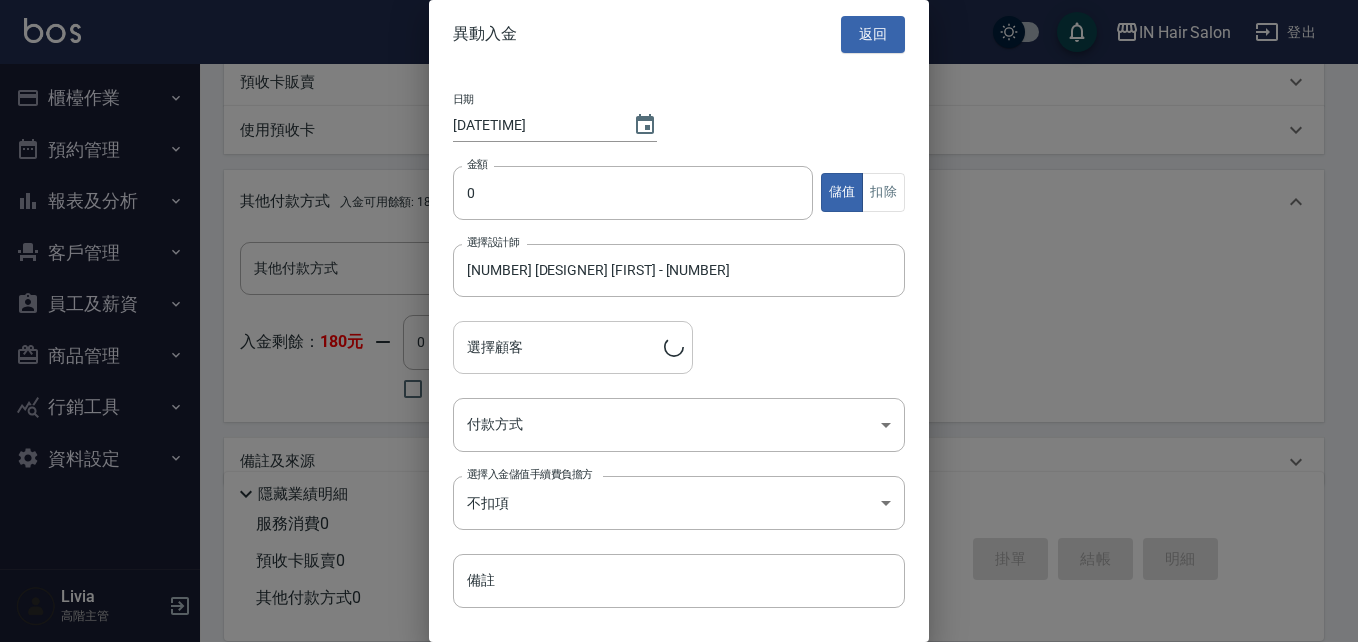 type on "[NICKNAME] / [PHONE] /" 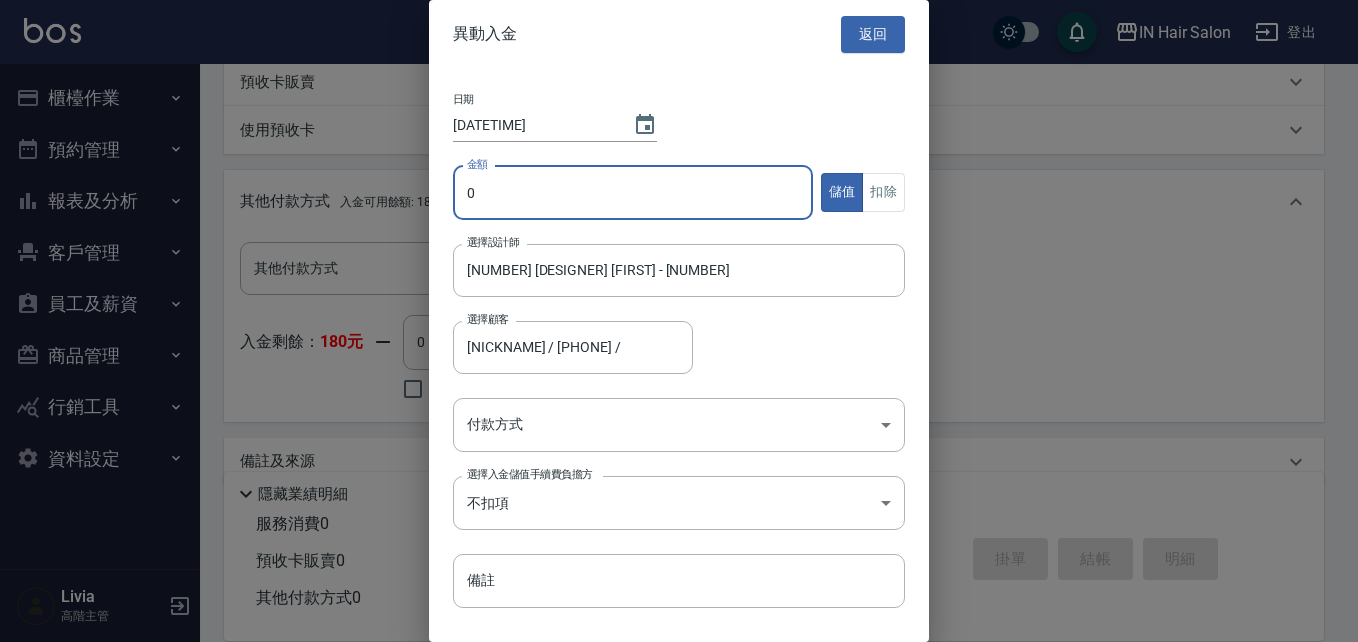click on "0" at bounding box center (633, 193) 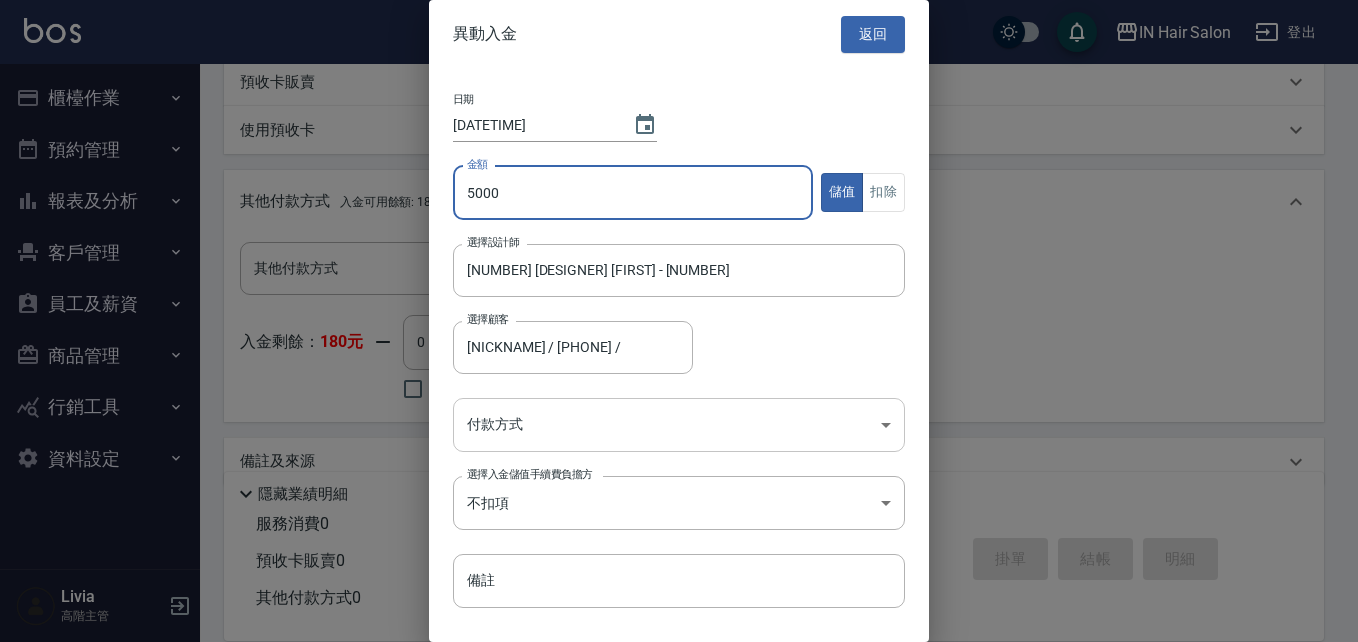 type on "5000" 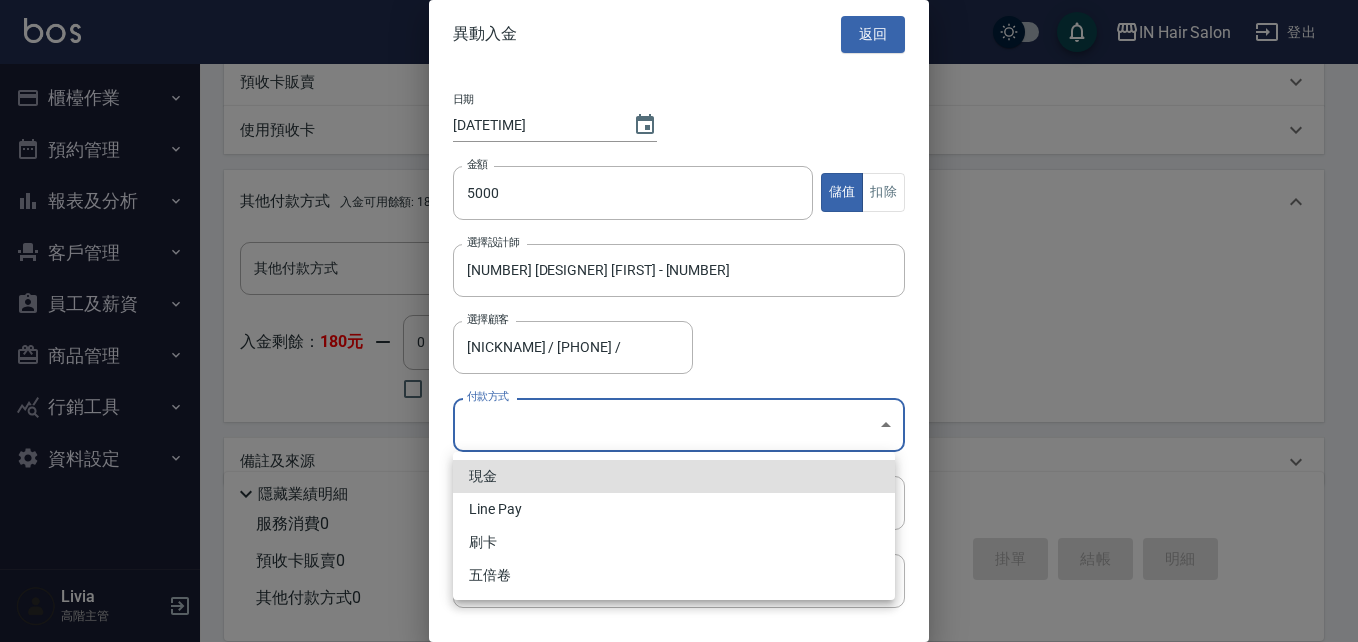 click on "Line Pay" at bounding box center (674, 509) 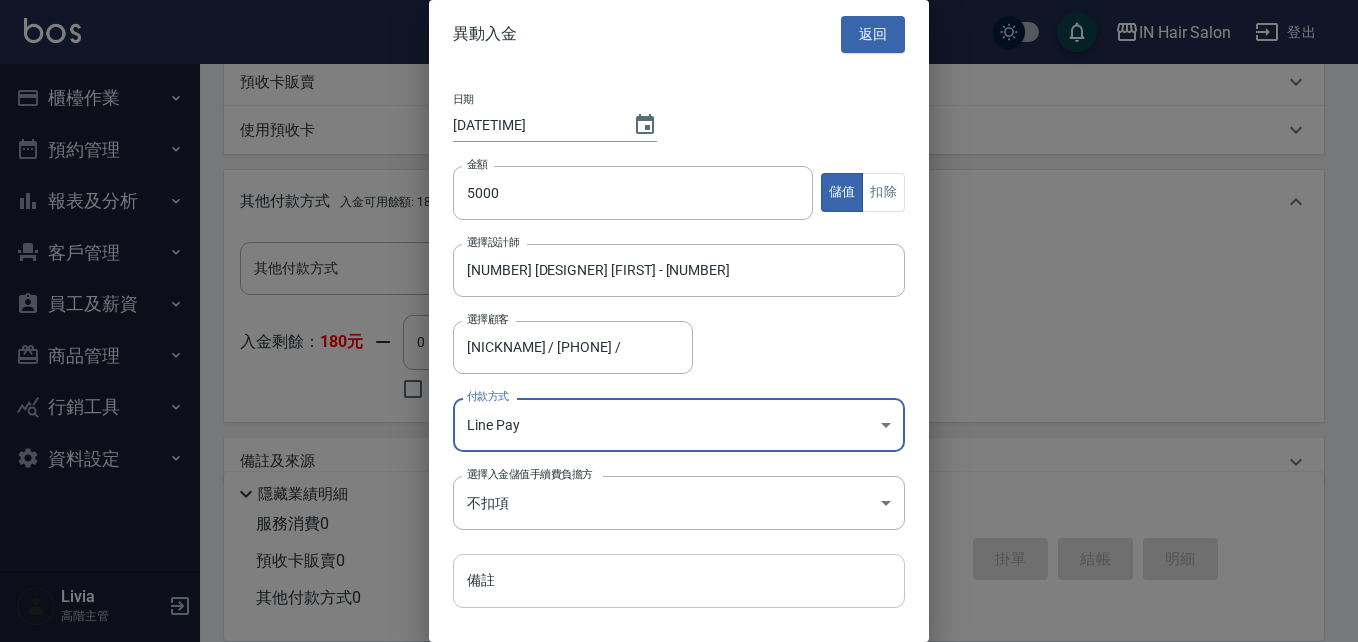 click on "備註" at bounding box center (679, 581) 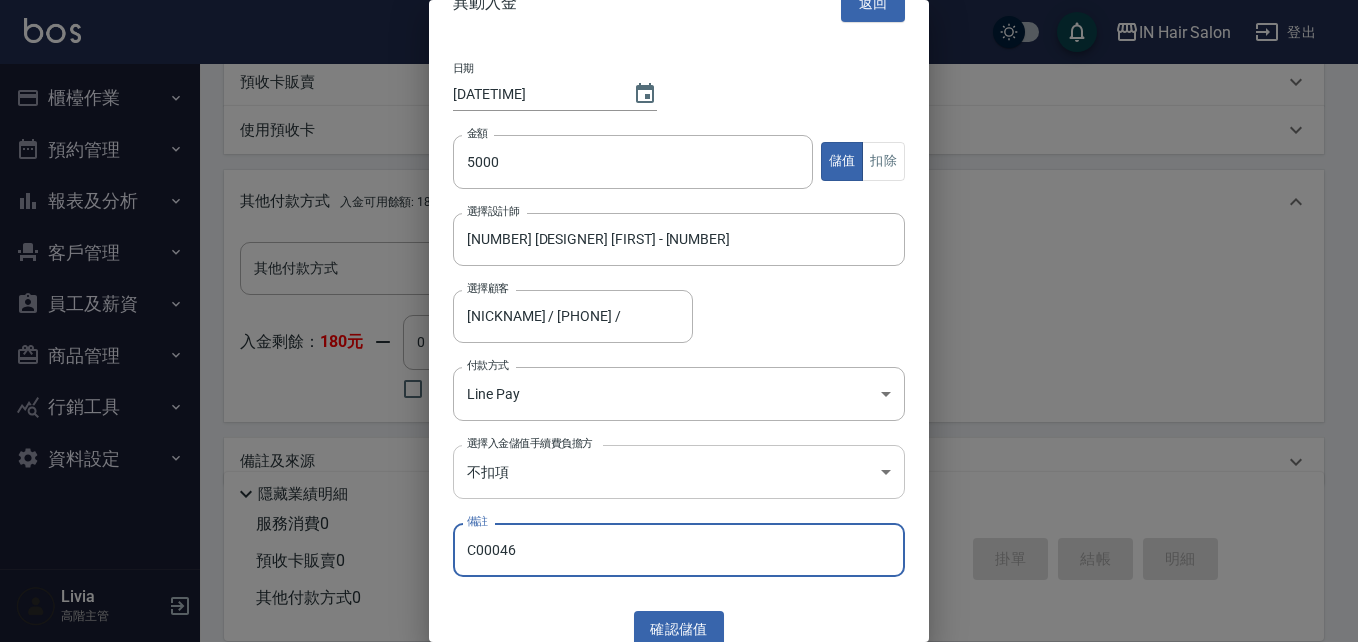 scroll, scrollTop: 47, scrollLeft: 0, axis: vertical 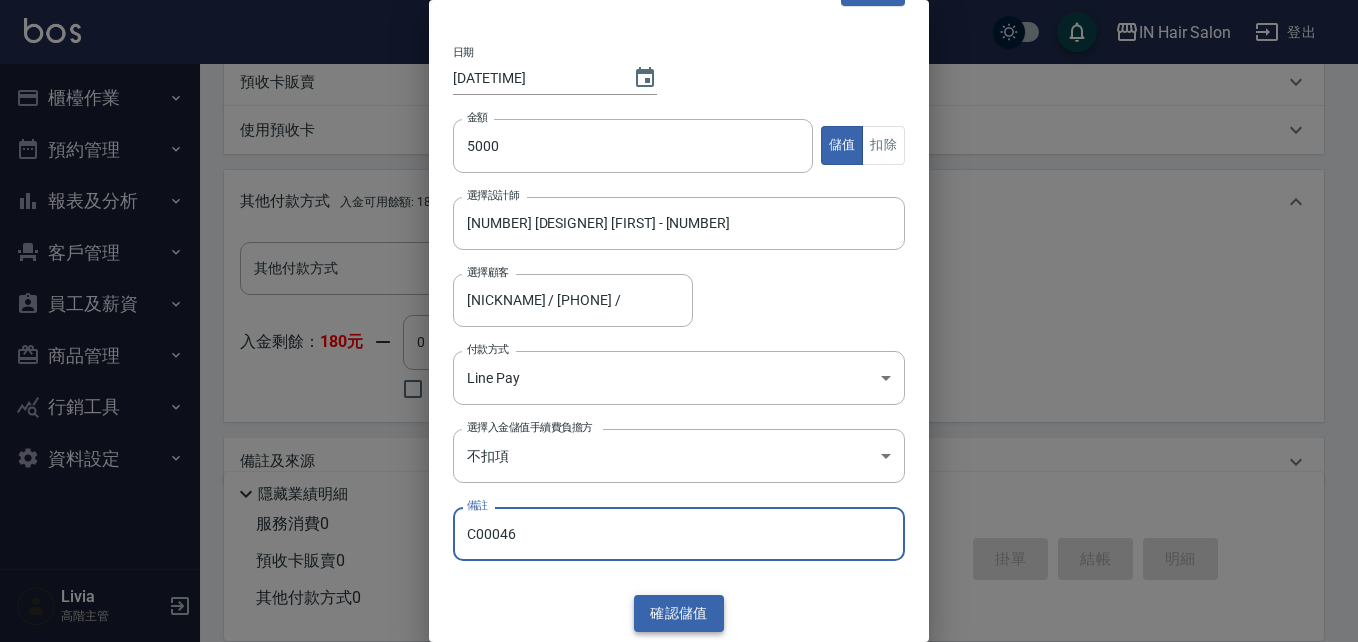 type on "C00046" 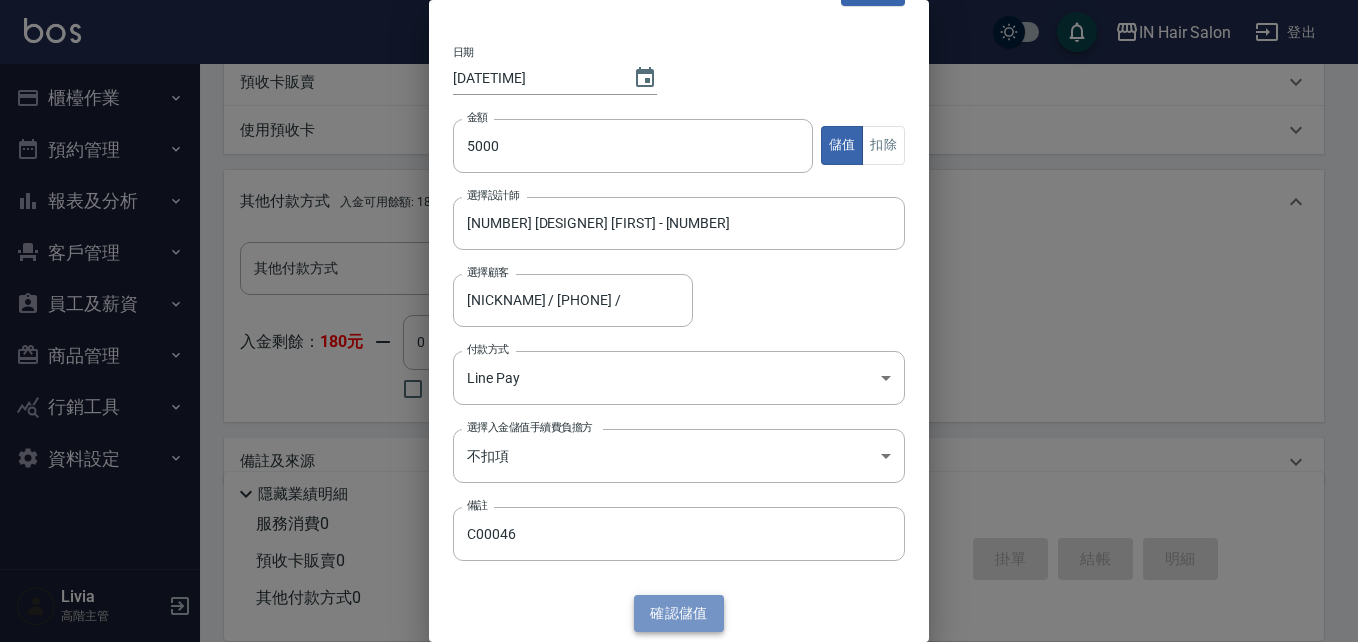 drag, startPoint x: 682, startPoint y: 614, endPoint x: 723, endPoint y: 570, distance: 60.1415 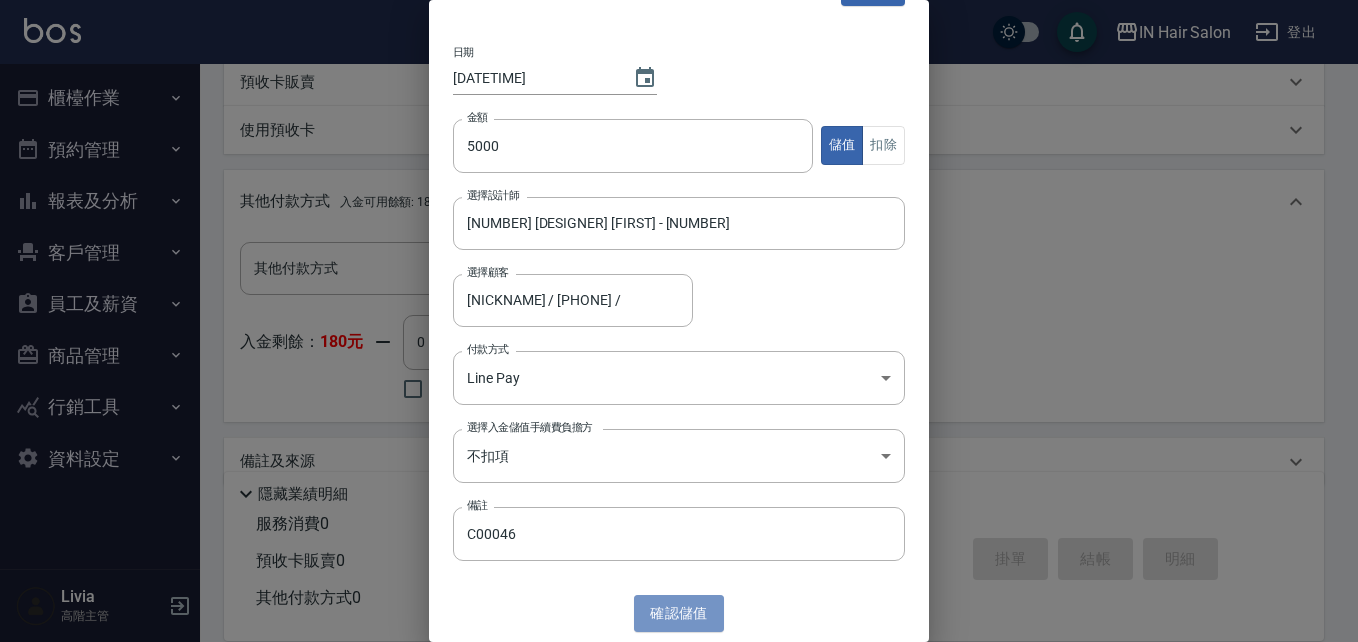 click on "確認 儲值" at bounding box center [679, 613] 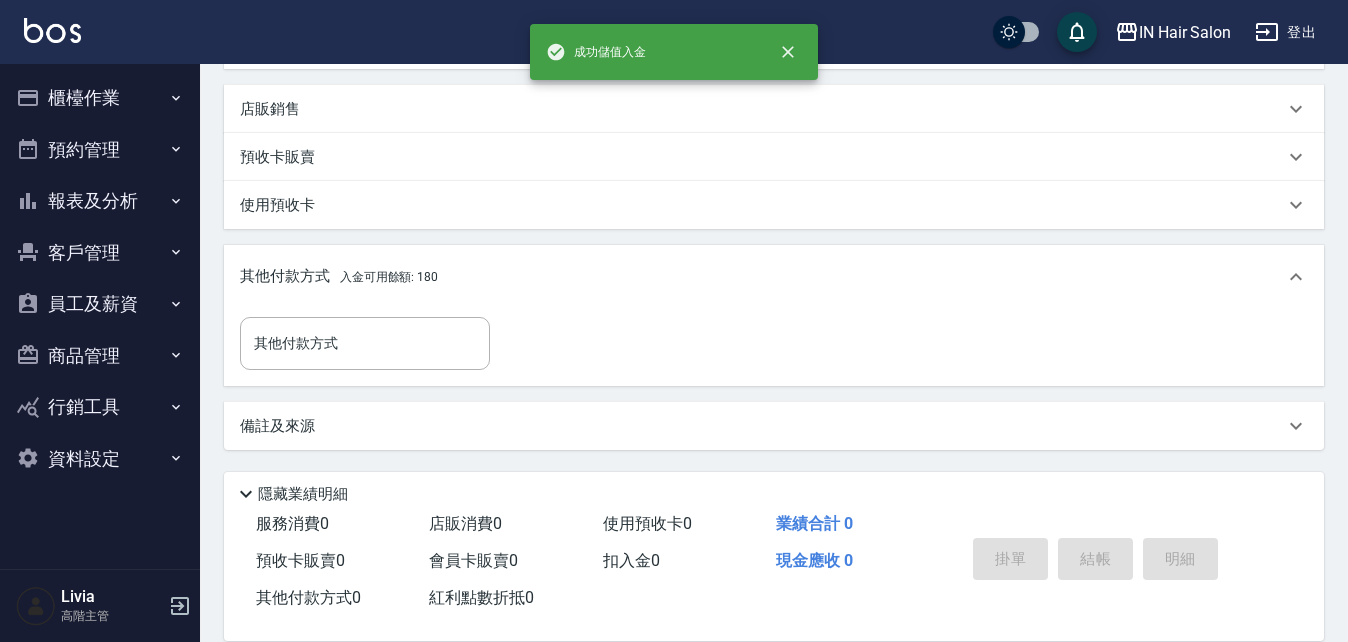 scroll, scrollTop: 536, scrollLeft: 0, axis: vertical 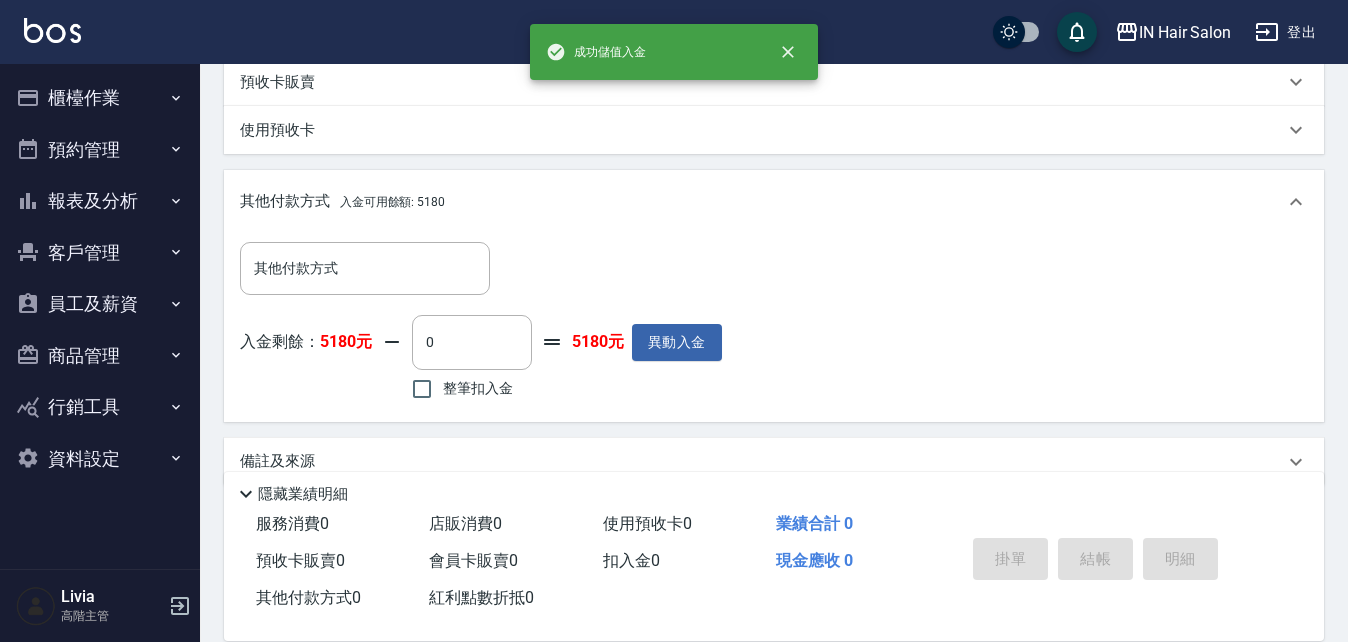 click on "其他付款方式 其他付款方式 入金剩餘： 5180元 0 ​ 整筆扣入金 5180元 異動入金" at bounding box center [774, 323] 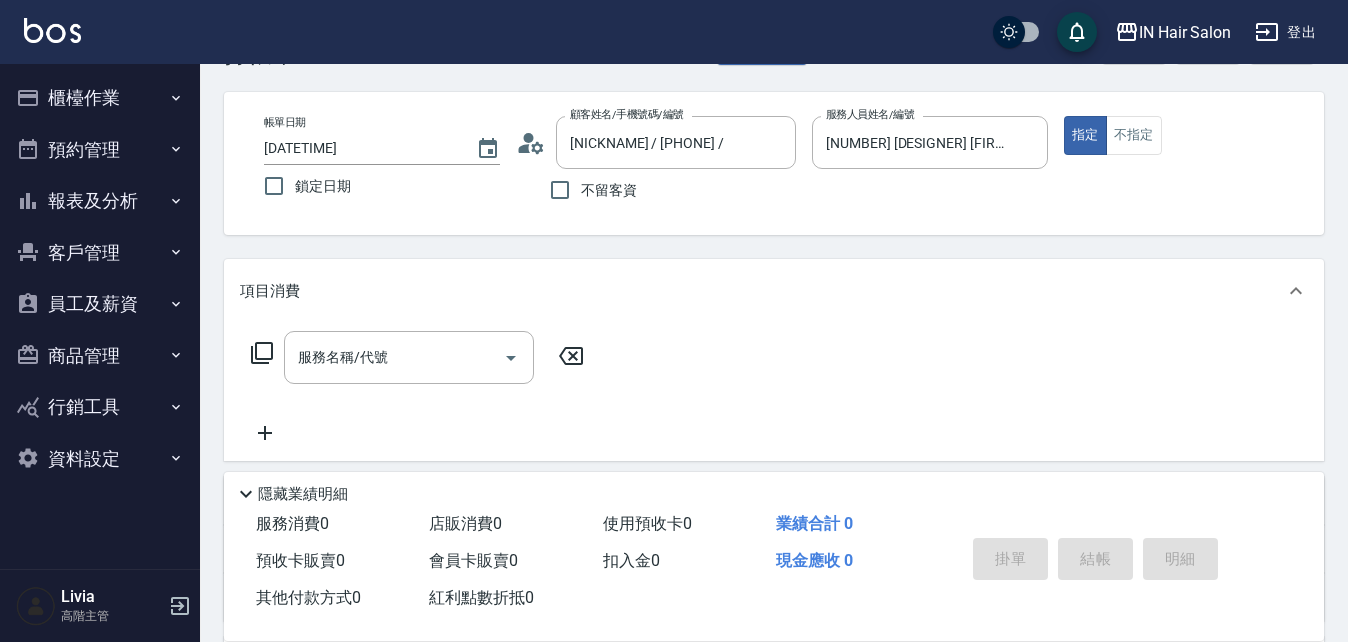 scroll, scrollTop: 0, scrollLeft: 0, axis: both 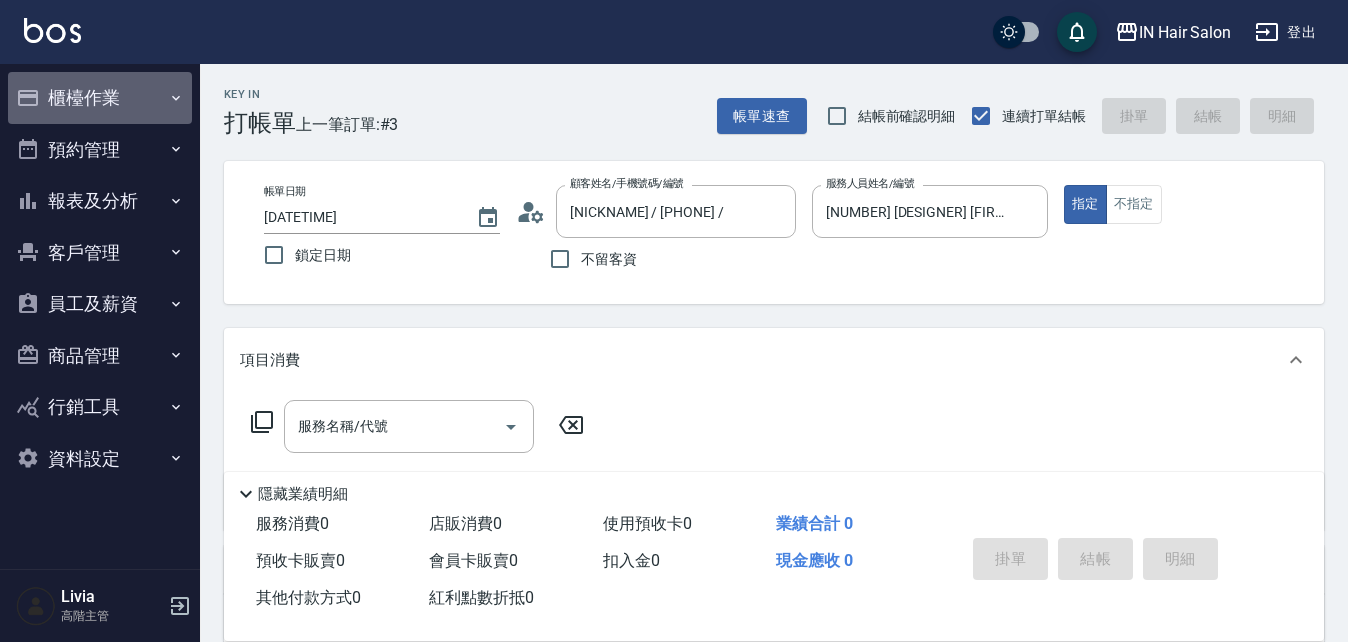 click on "櫃檯作業" at bounding box center (100, 98) 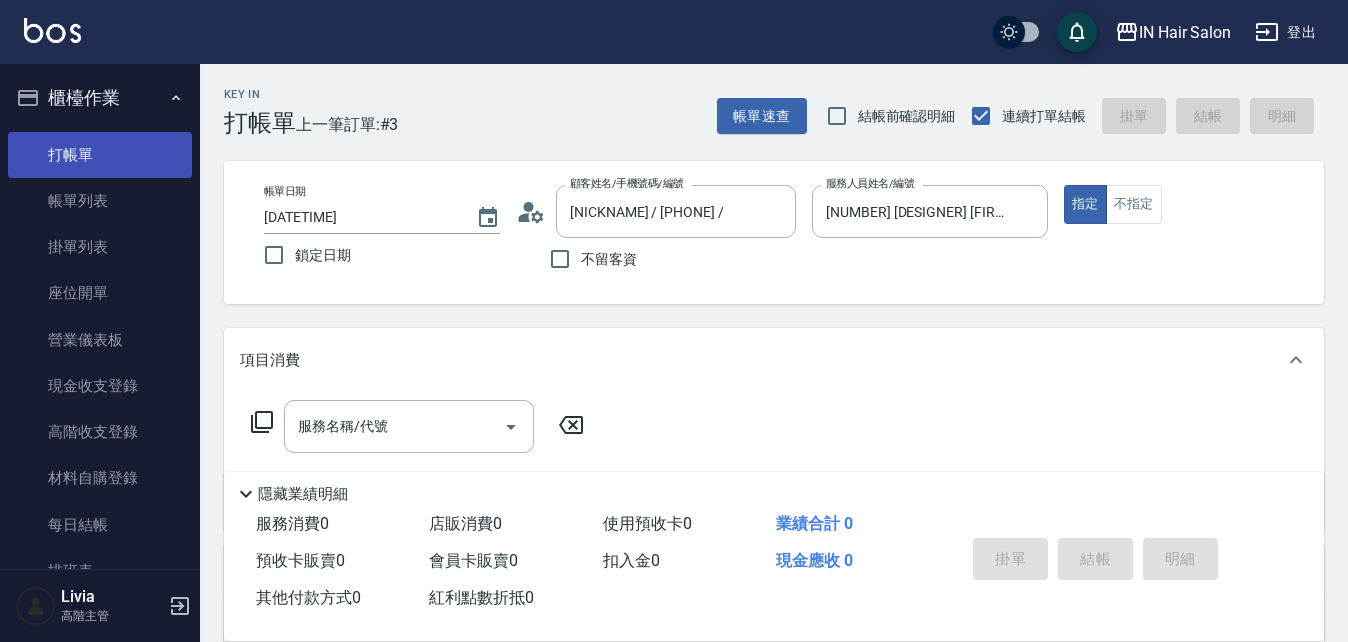 click on "打帳單" at bounding box center [100, 155] 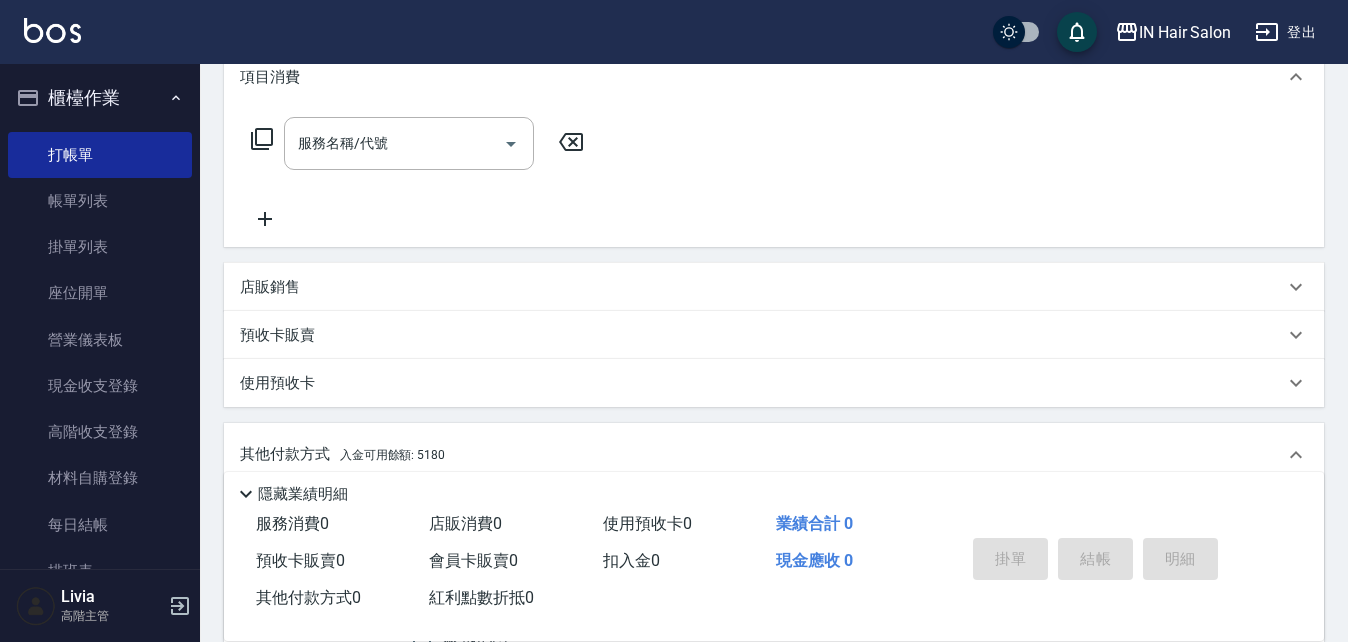 scroll, scrollTop: 100, scrollLeft: 0, axis: vertical 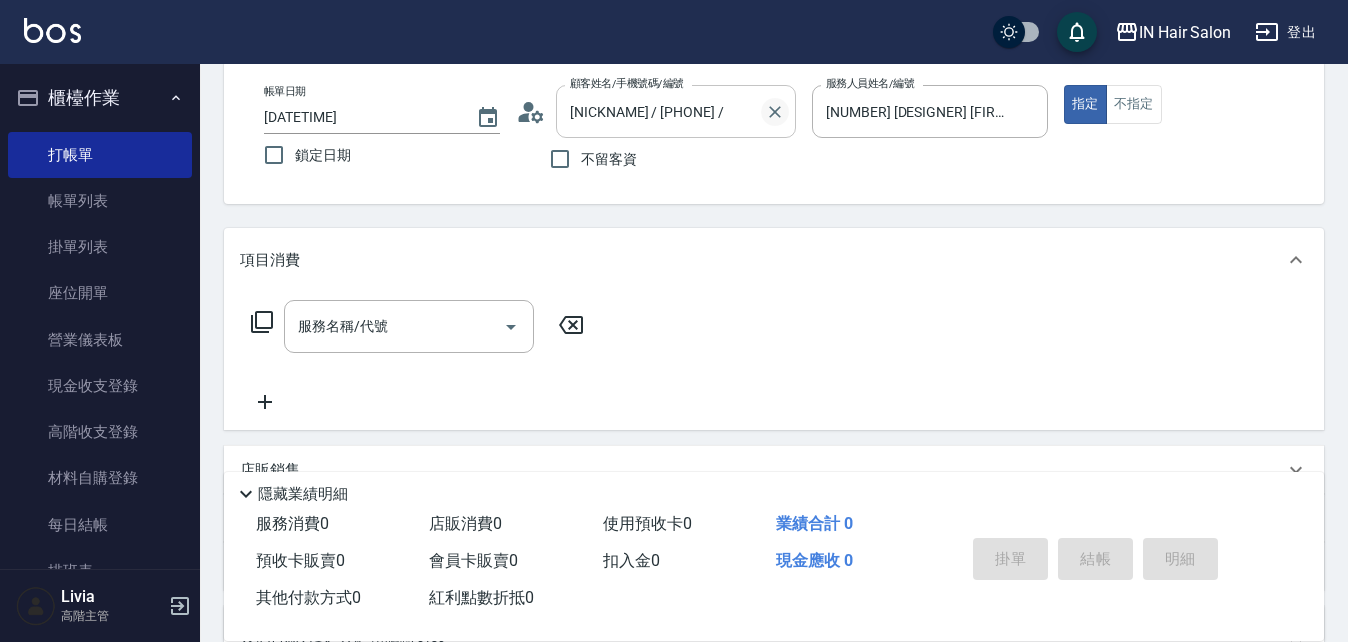 click 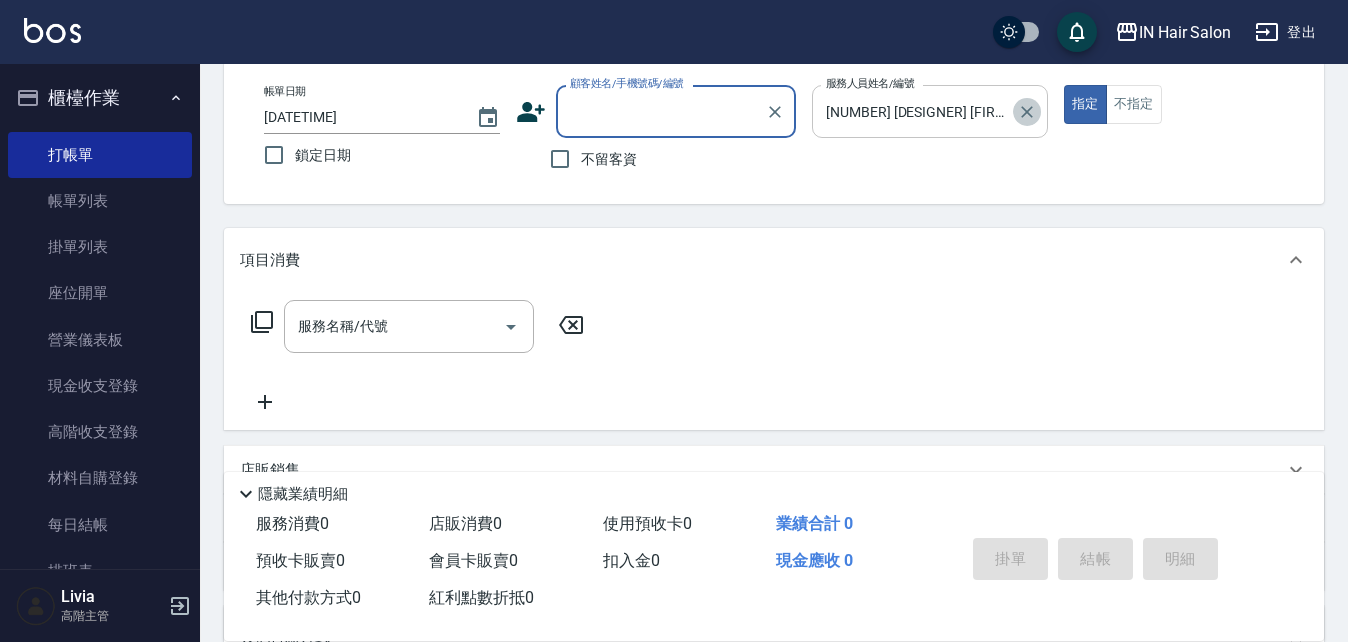 click at bounding box center (1027, 112) 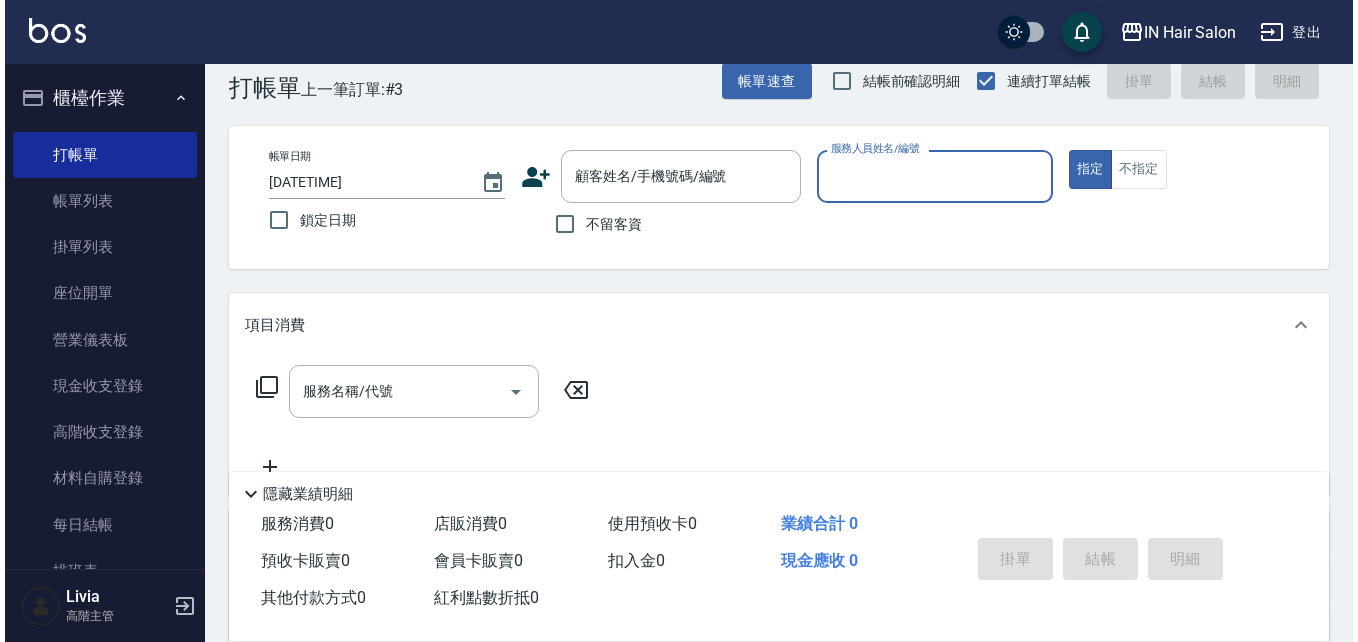 scroll, scrollTop: 0, scrollLeft: 0, axis: both 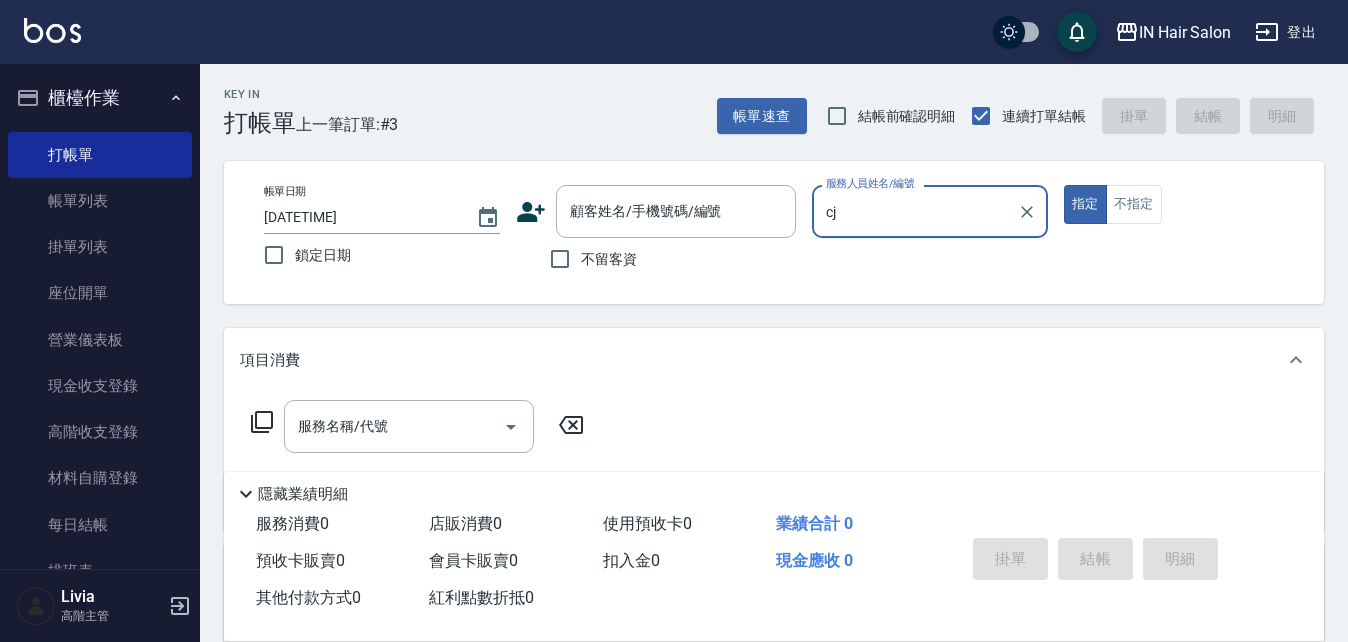 type on "c" 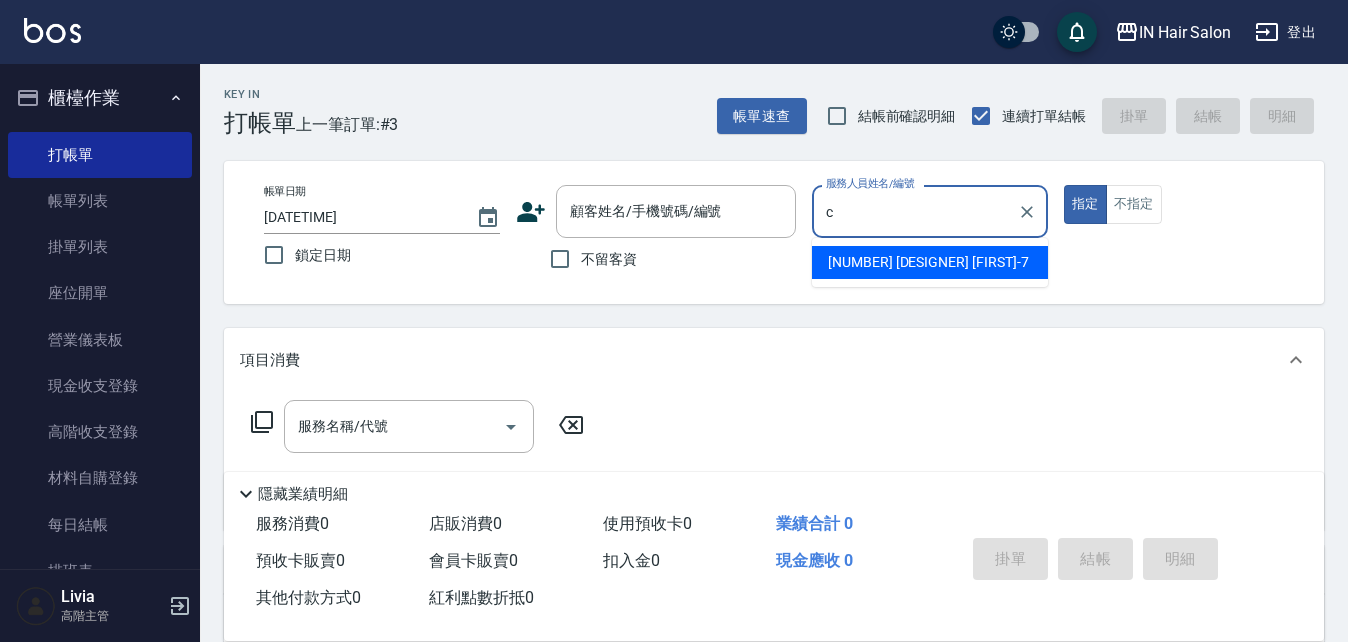 type 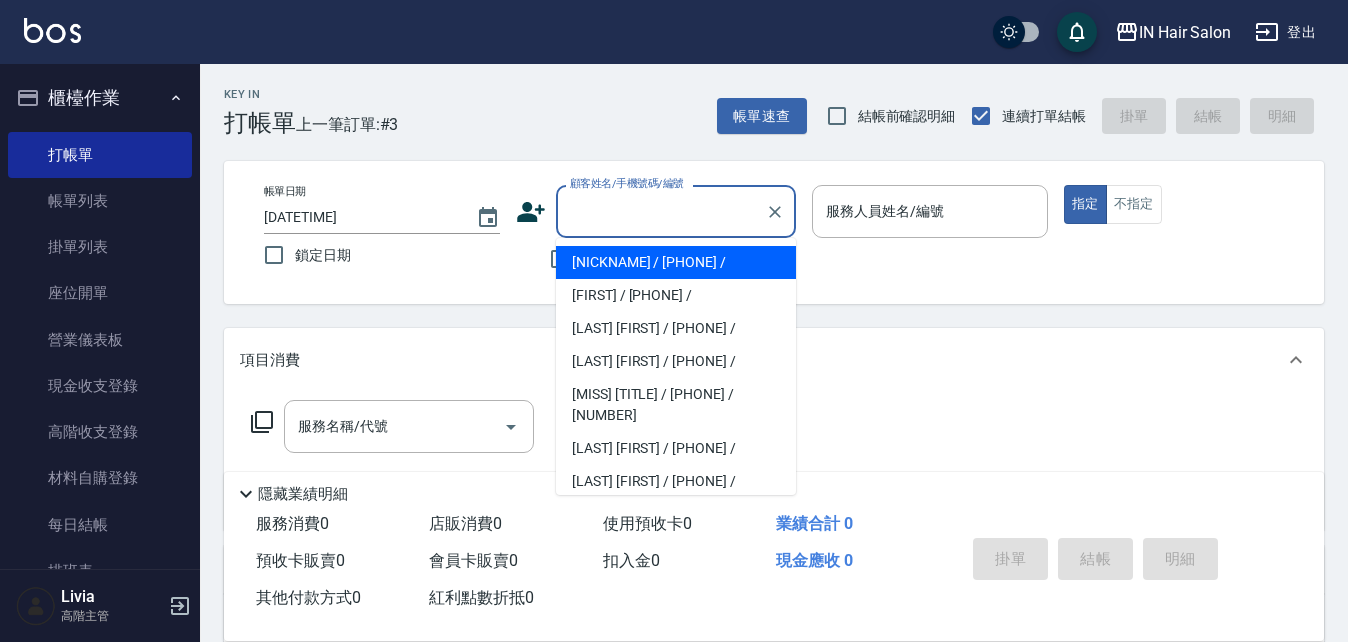click on "顧客姓名/手機號碼/編號" at bounding box center [661, 211] 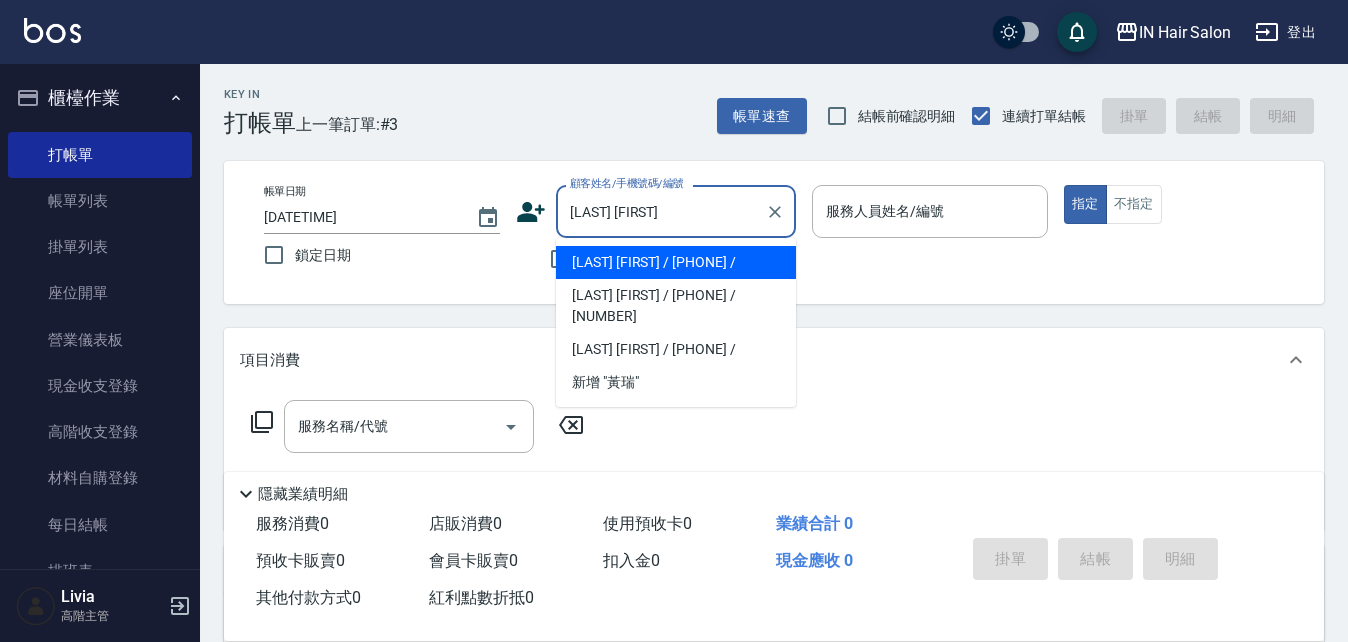 click on "[LAST] [FIRST] / [PHONE] /" at bounding box center [676, 262] 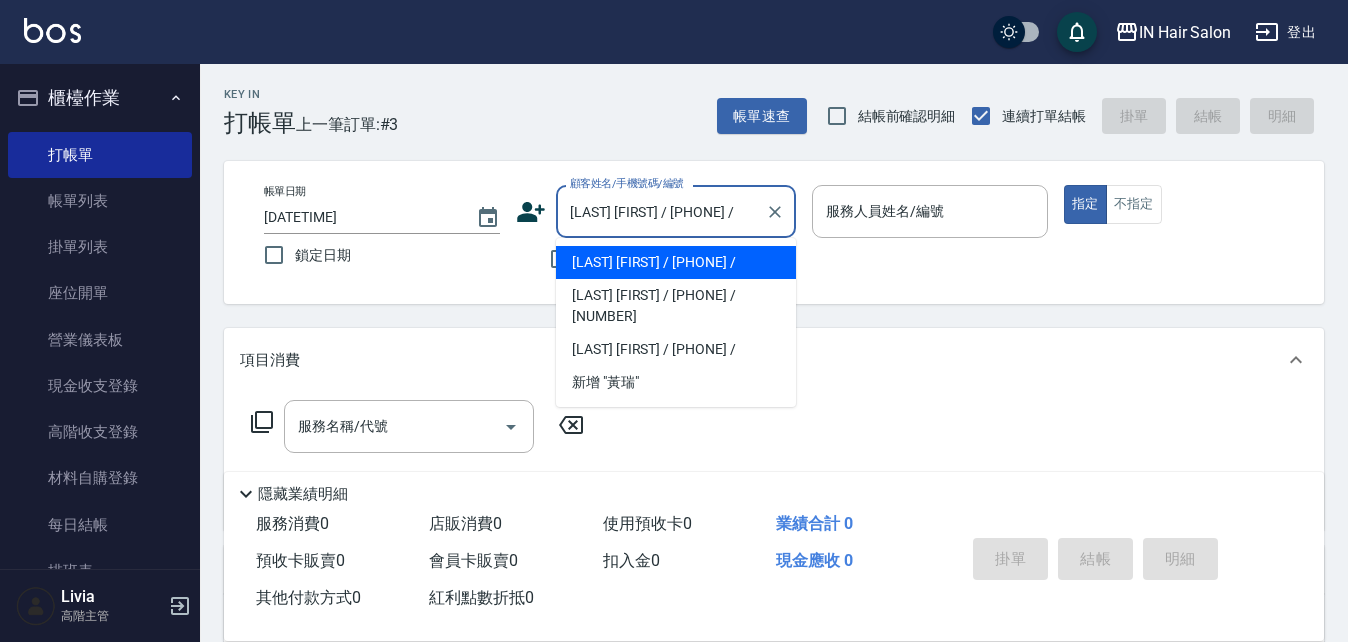 type on "[NUMBER] [DESIGNER] [FIRST] - [NUMBER]" 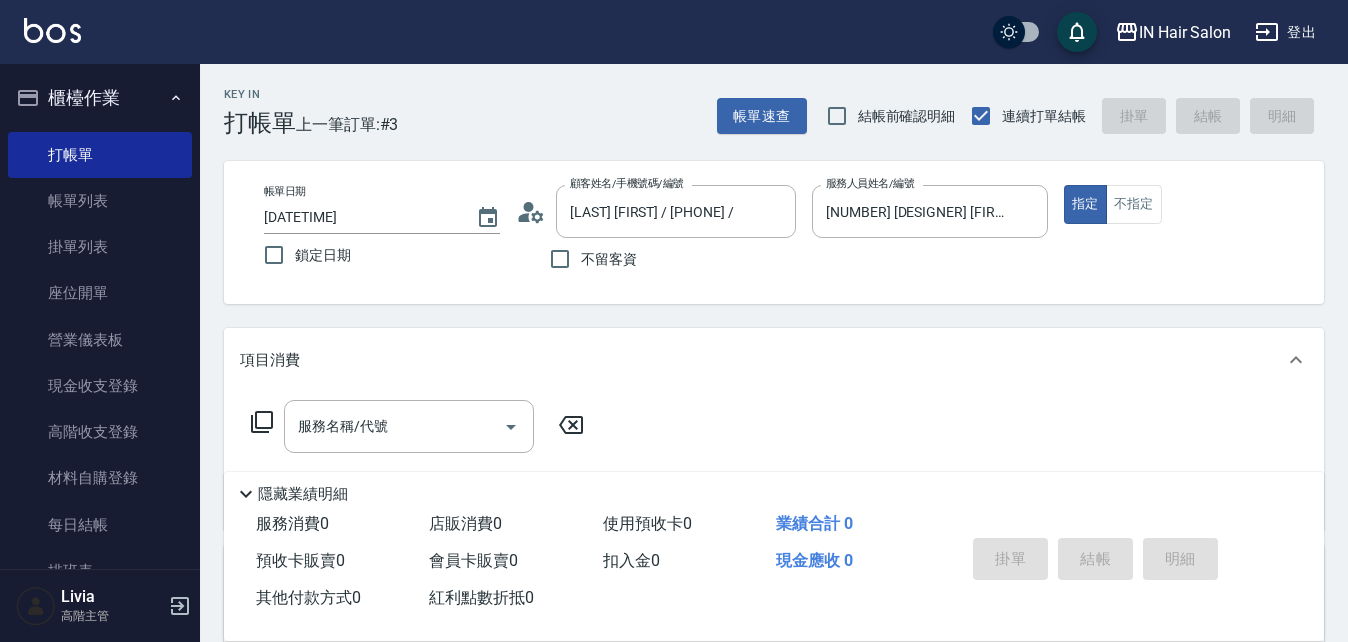 click 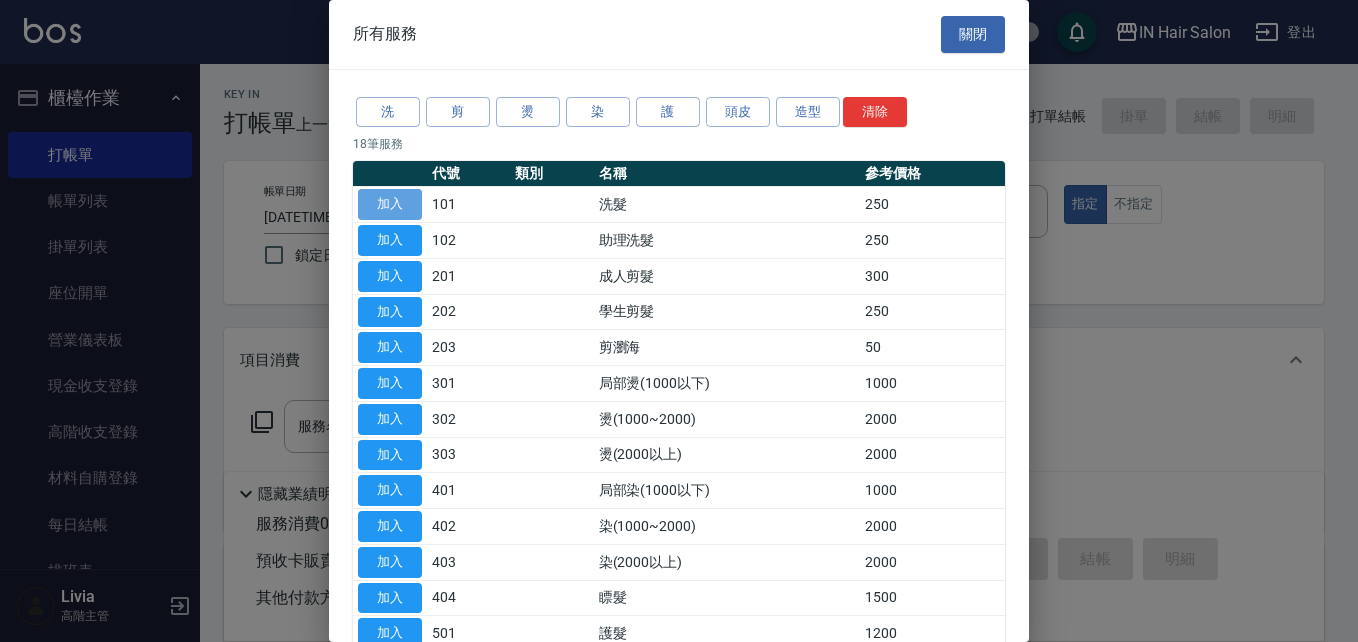 click on "加入" at bounding box center [390, 204] 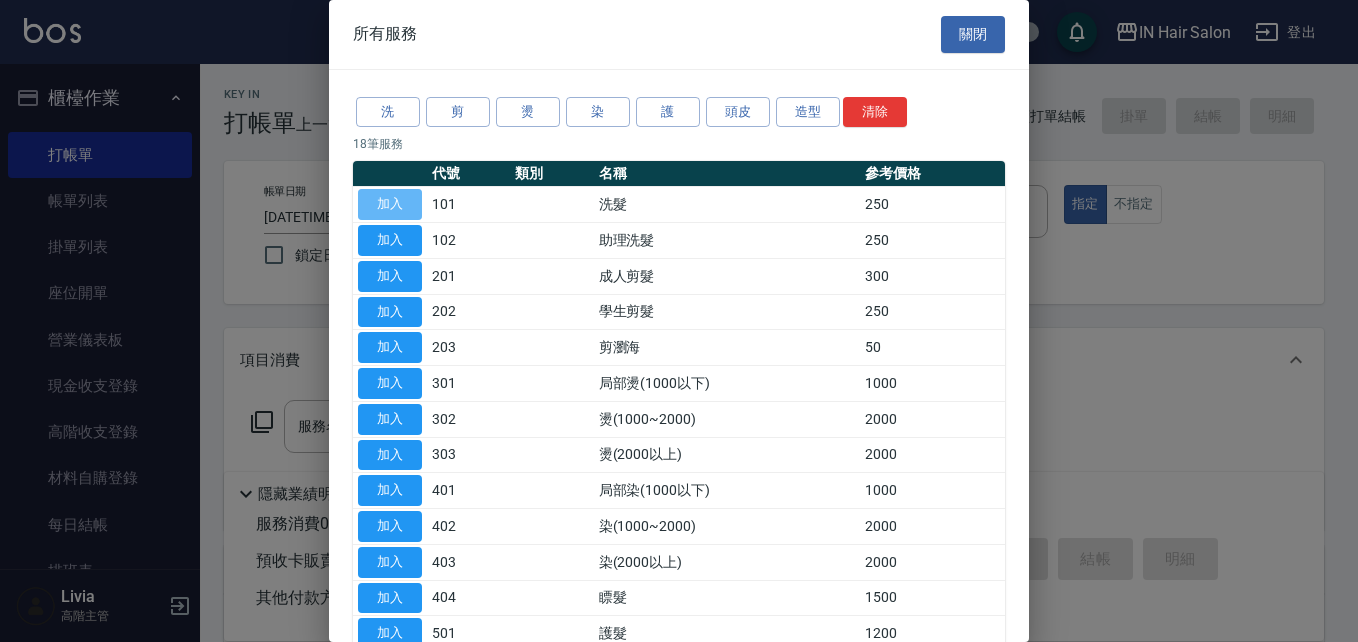 type on "洗髮(101)" 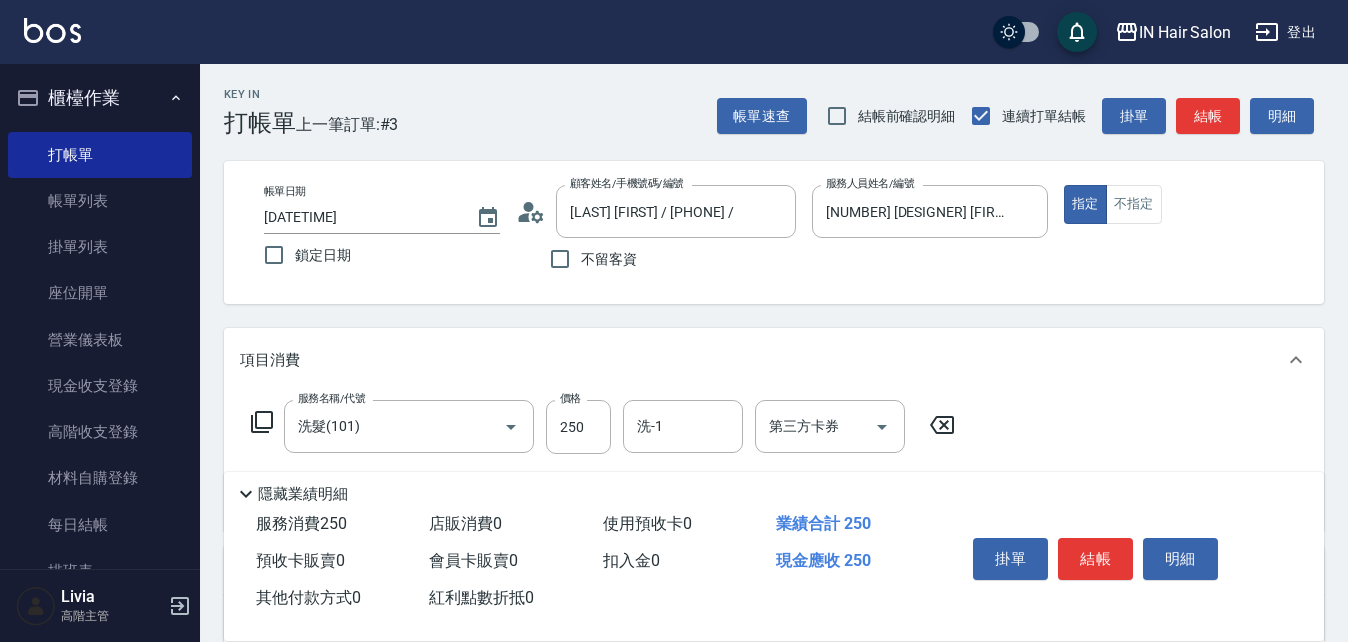click 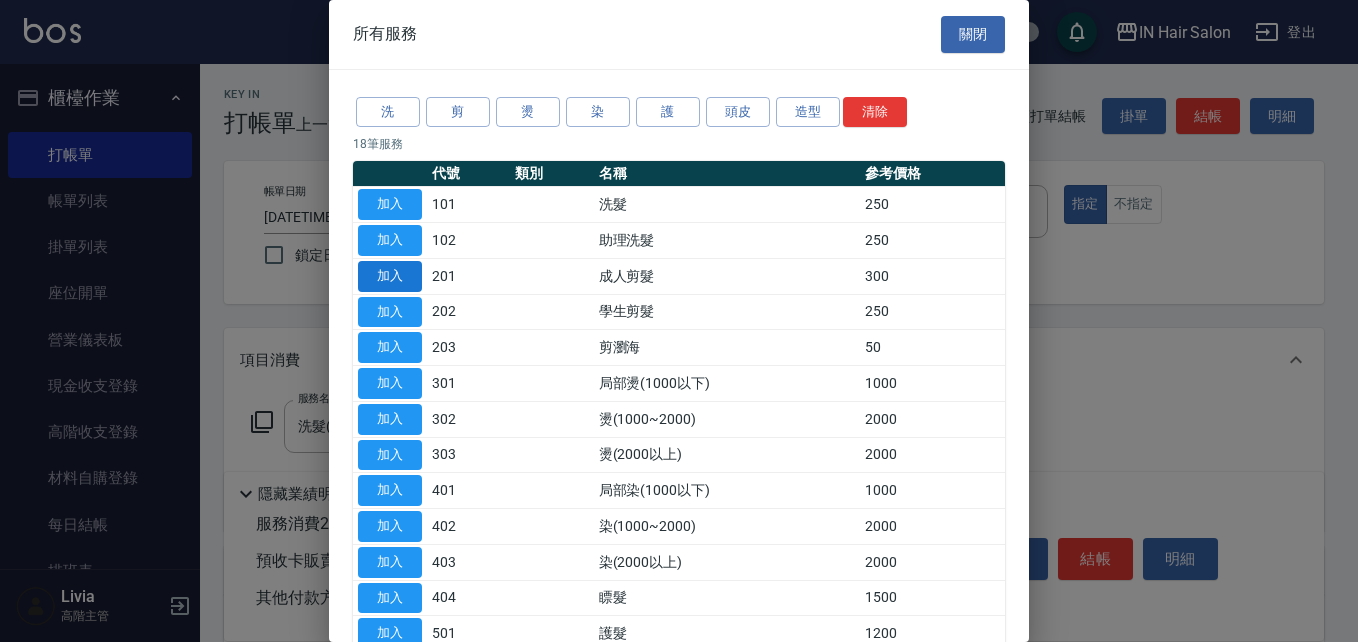 click on "加入" at bounding box center (390, 276) 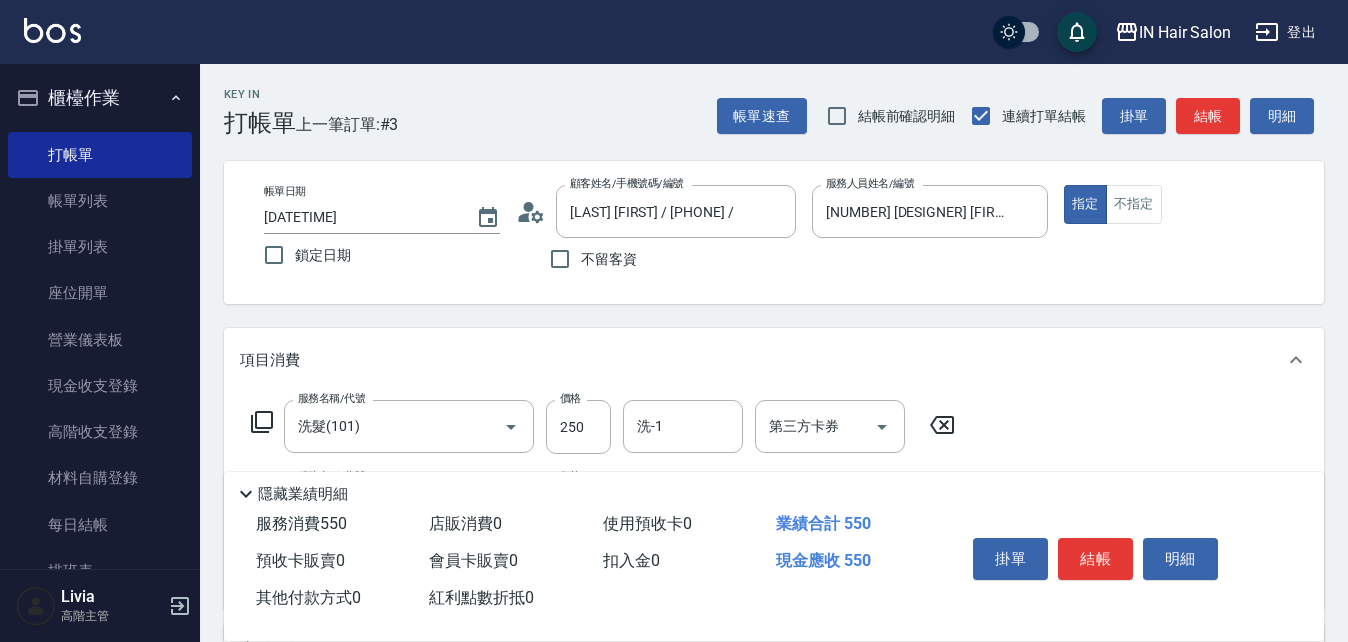 click 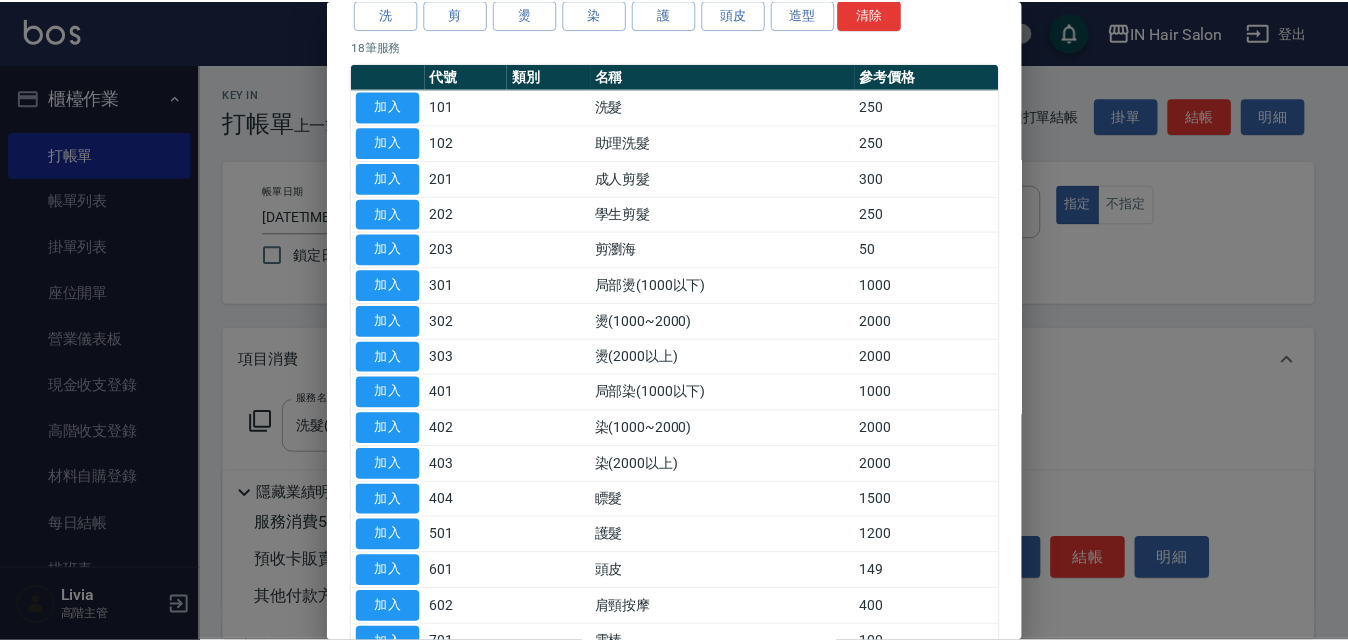 scroll, scrollTop: 299, scrollLeft: 0, axis: vertical 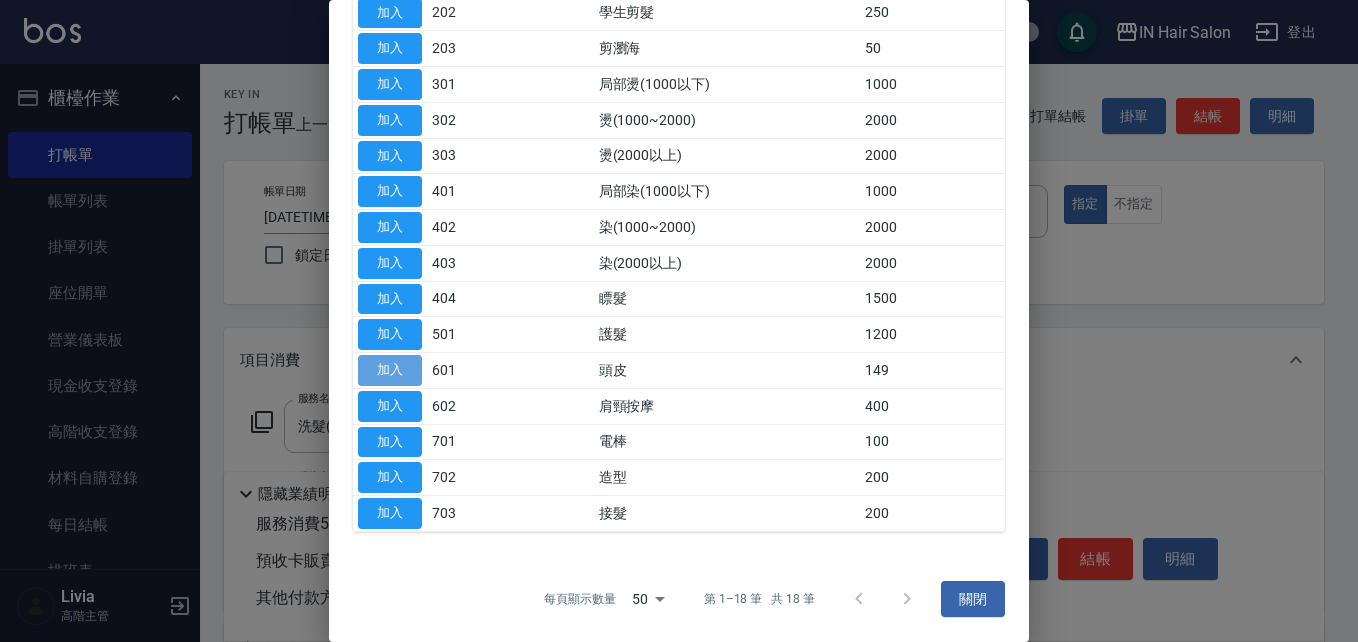 click on "加入" at bounding box center (390, 370) 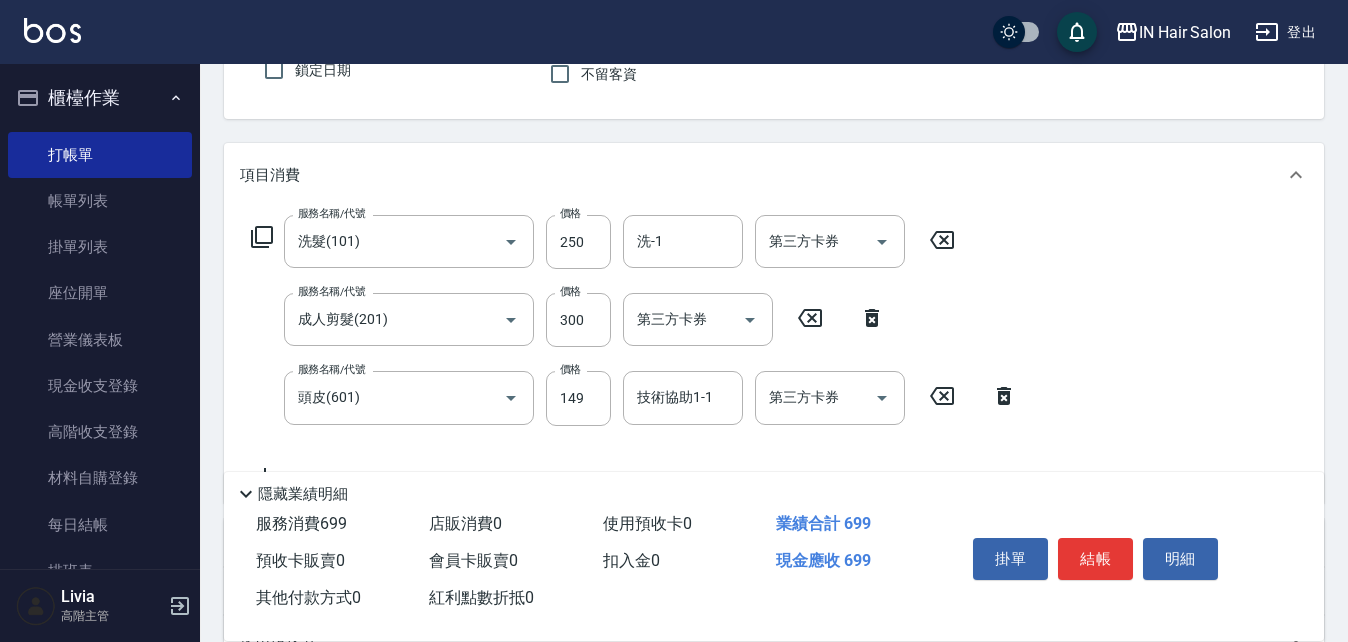 scroll, scrollTop: 200, scrollLeft: 0, axis: vertical 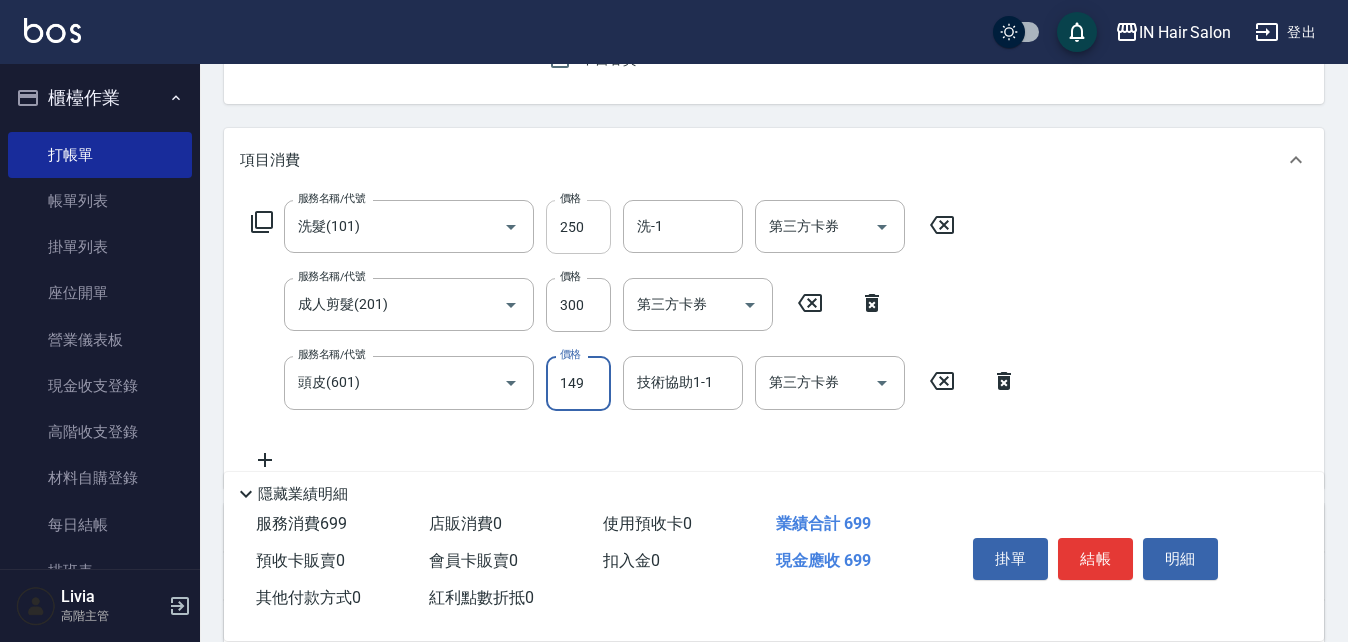click on "250" at bounding box center (578, 227) 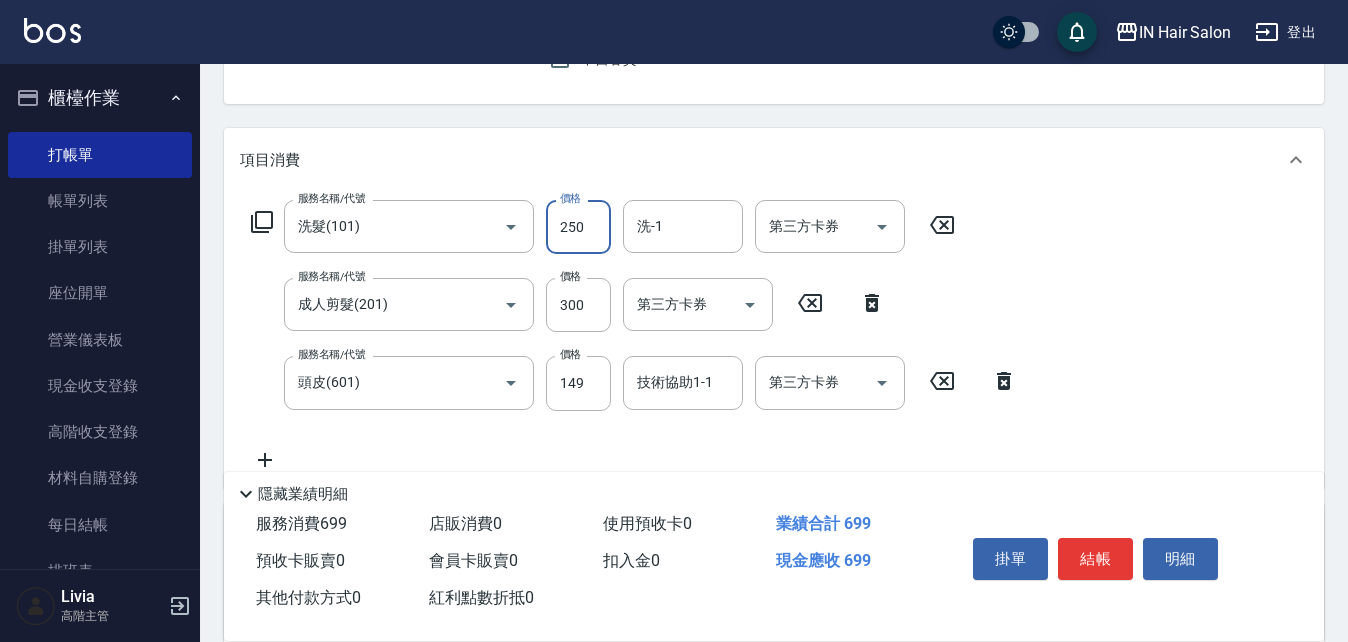 click on "250" at bounding box center [578, 227] 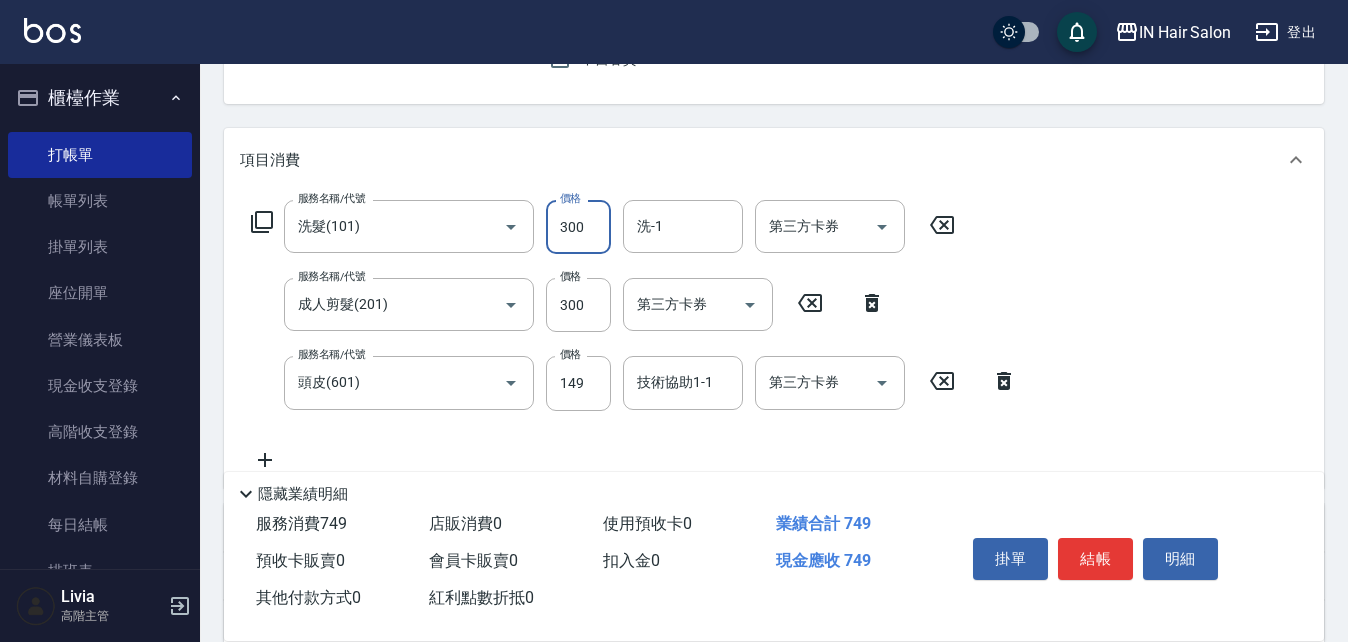 type on "300" 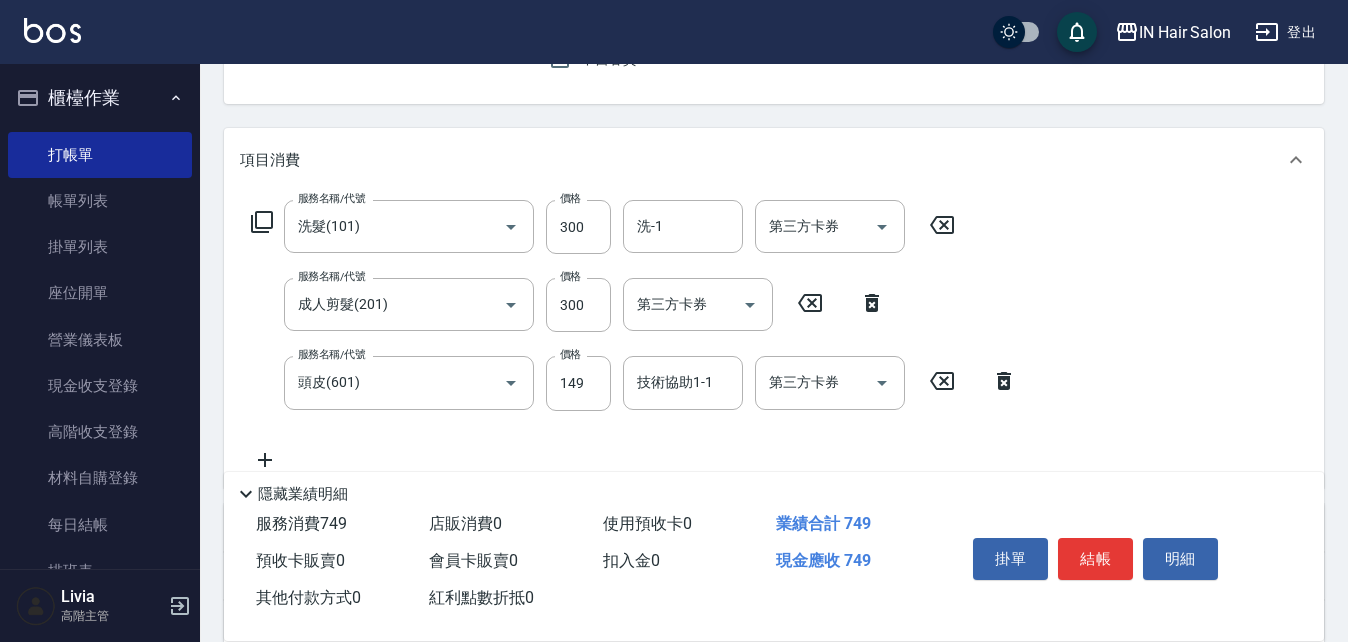 click on "服務名稱/代號 洗髮(101) 服務名稱/代號 價格 300 價格 洗-1 洗-1 第三方卡券 第三方卡券 服務名稱/代號 成人剪髮(201) 服務名稱/代號 價格 300 價格 第三方卡券 第三方卡券 服務名稱/代號 頭皮(601) 服務名稱/代號 價格 149 價格 技術協助1-1 技術協助1-1 第三方卡券 第三方卡券" at bounding box center (634, 335) 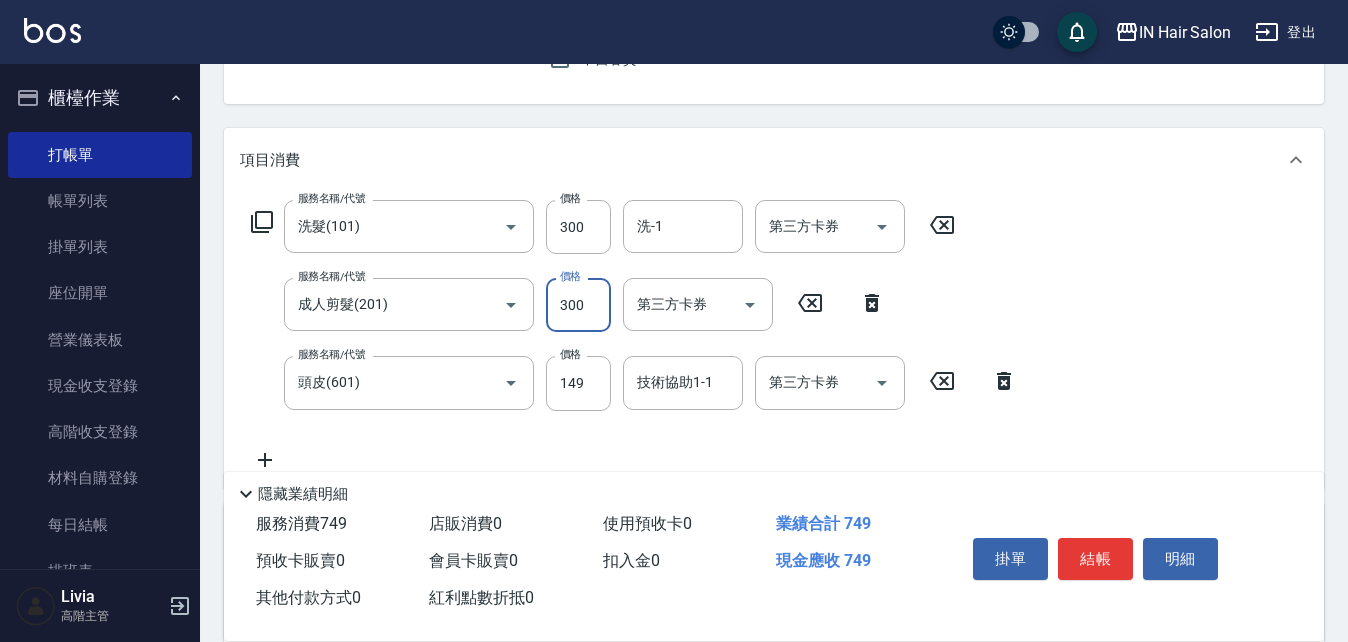 click on "300" at bounding box center (578, 305) 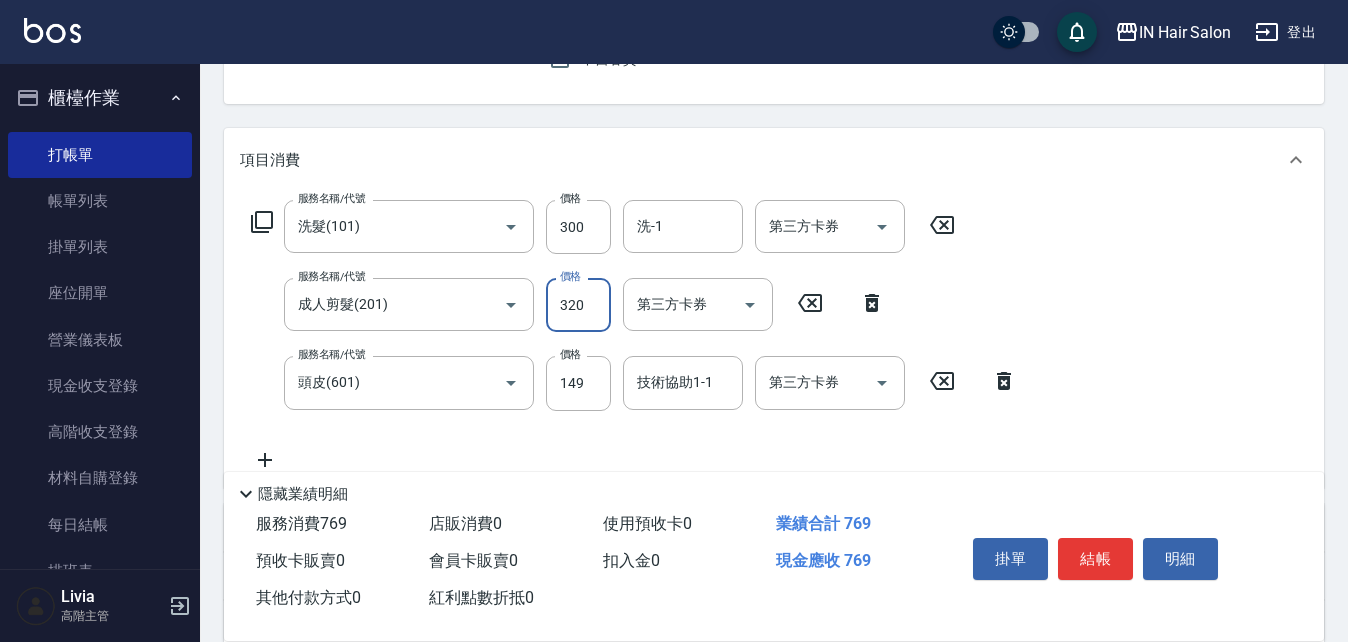 type on "320" 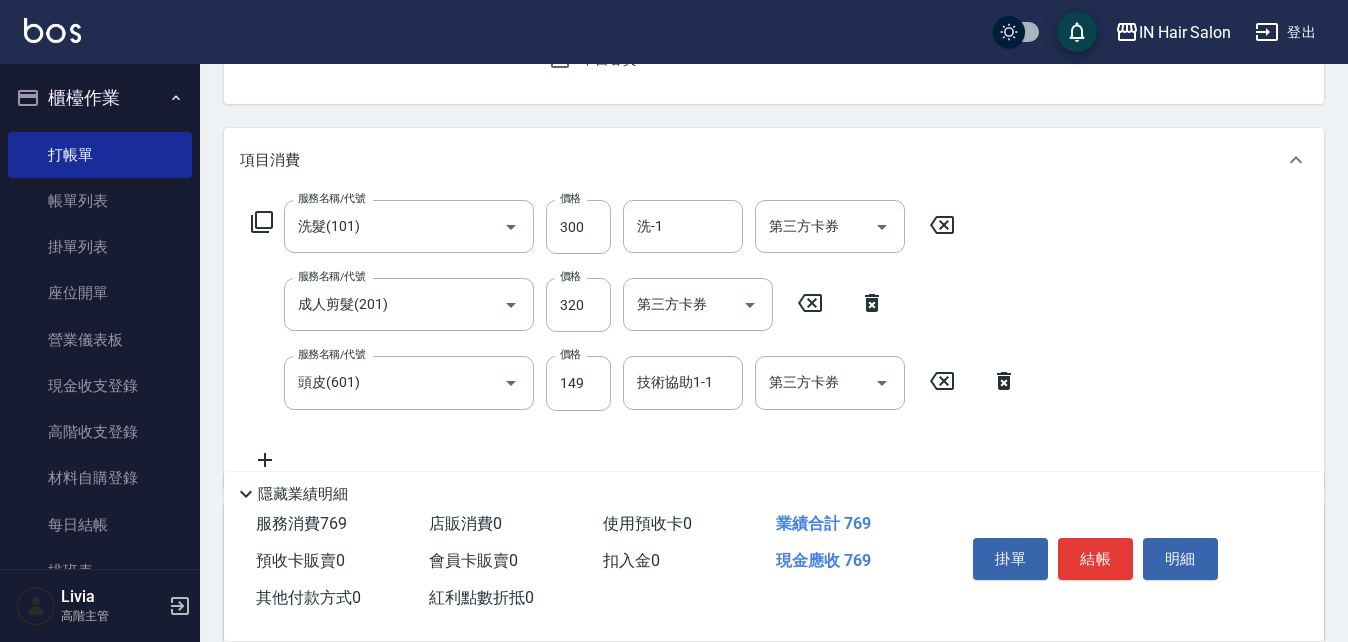 drag, startPoint x: 517, startPoint y: 434, endPoint x: 604, endPoint y: 386, distance: 99.36297 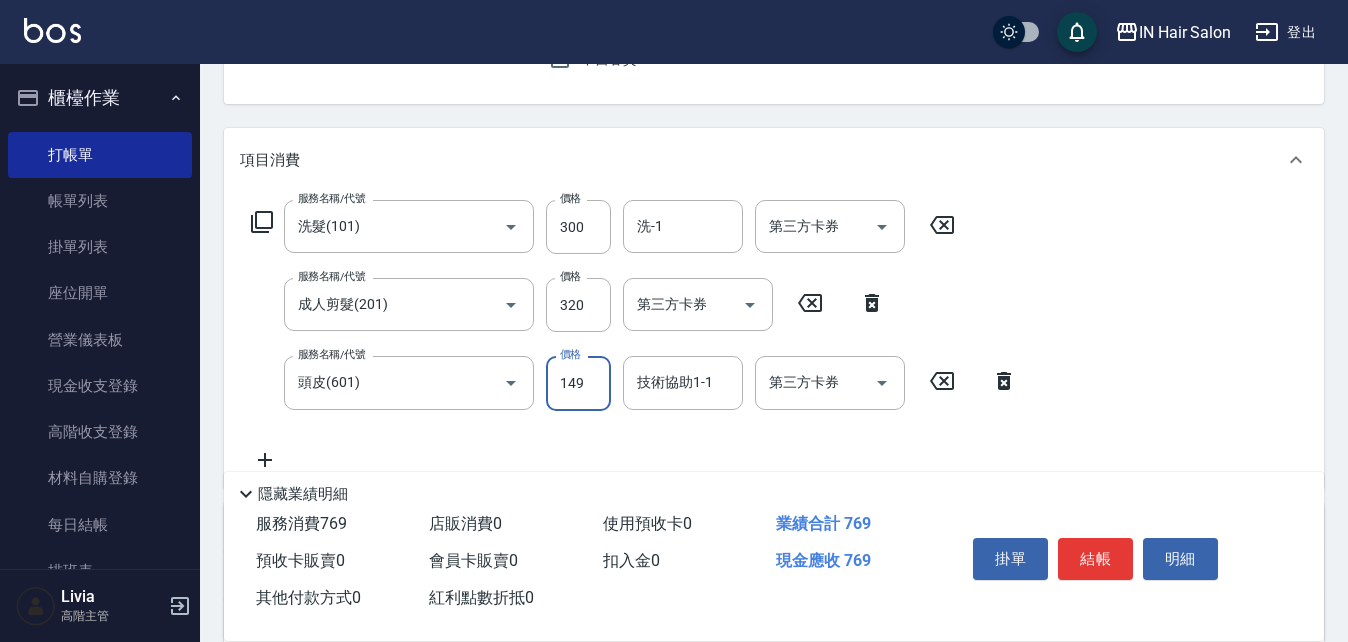 click on "149" at bounding box center [578, 383] 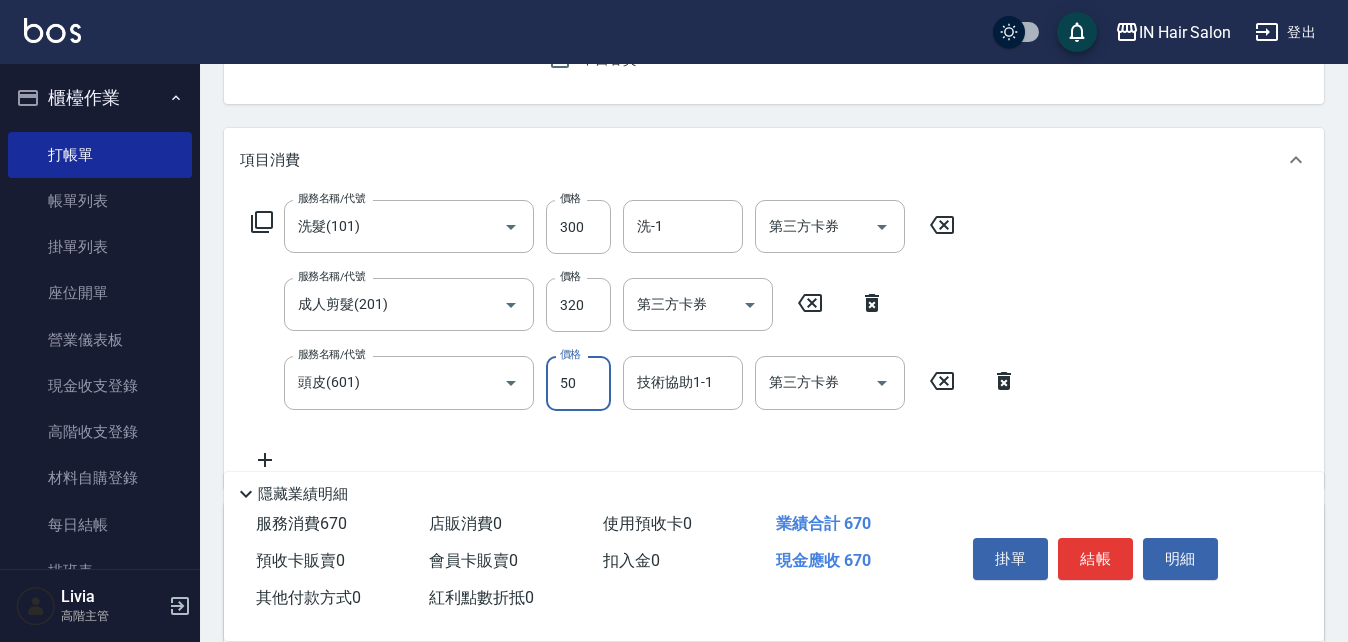 type on "50" 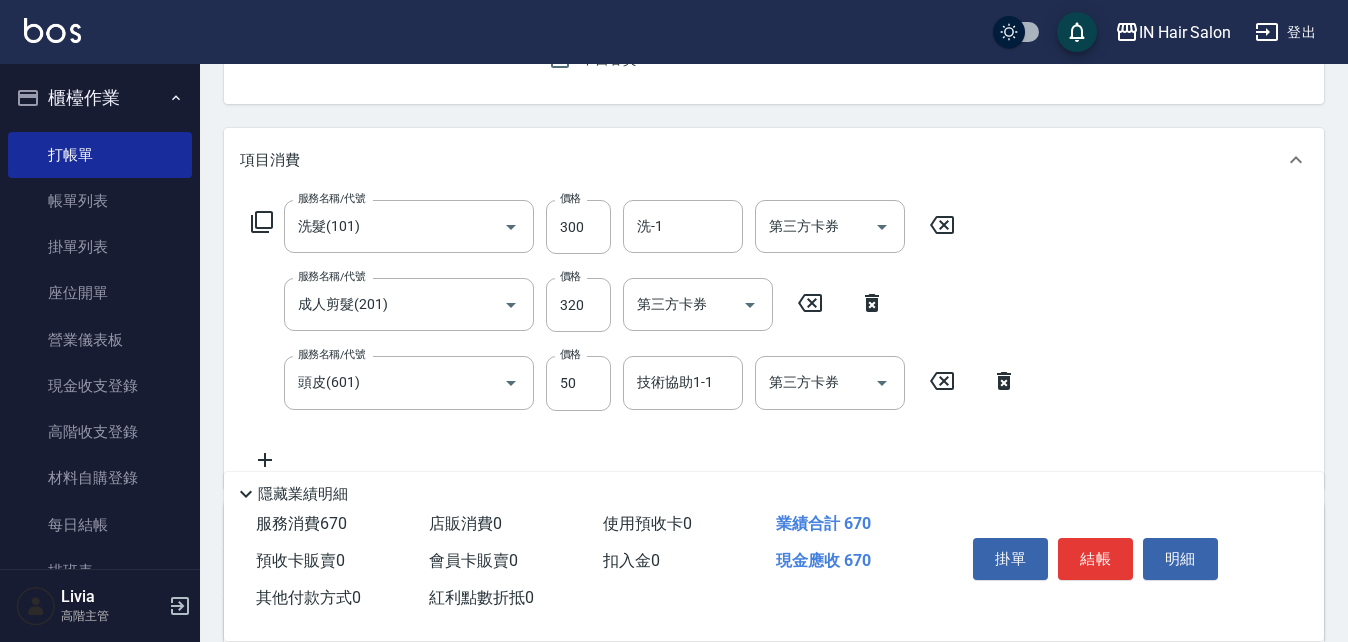 click on "Service Name/Code Shampoo(101) Service Name/Code Price 300 Price Wash-1 Wash-1 Third-party Card Voucher Third-party Card Voucher Service Name/Code Adult Haircut(201) Service Name/Code Price 320 Price Third-party Card Voucher Third-party Card Voucher Service Name/Code Scalp(601) Service Name/Code Price 50 Price Technical Support 1-1 Technical Support 1-1 Third-party Card Voucher Third-party Card Voucher" at bounding box center (634, 335) 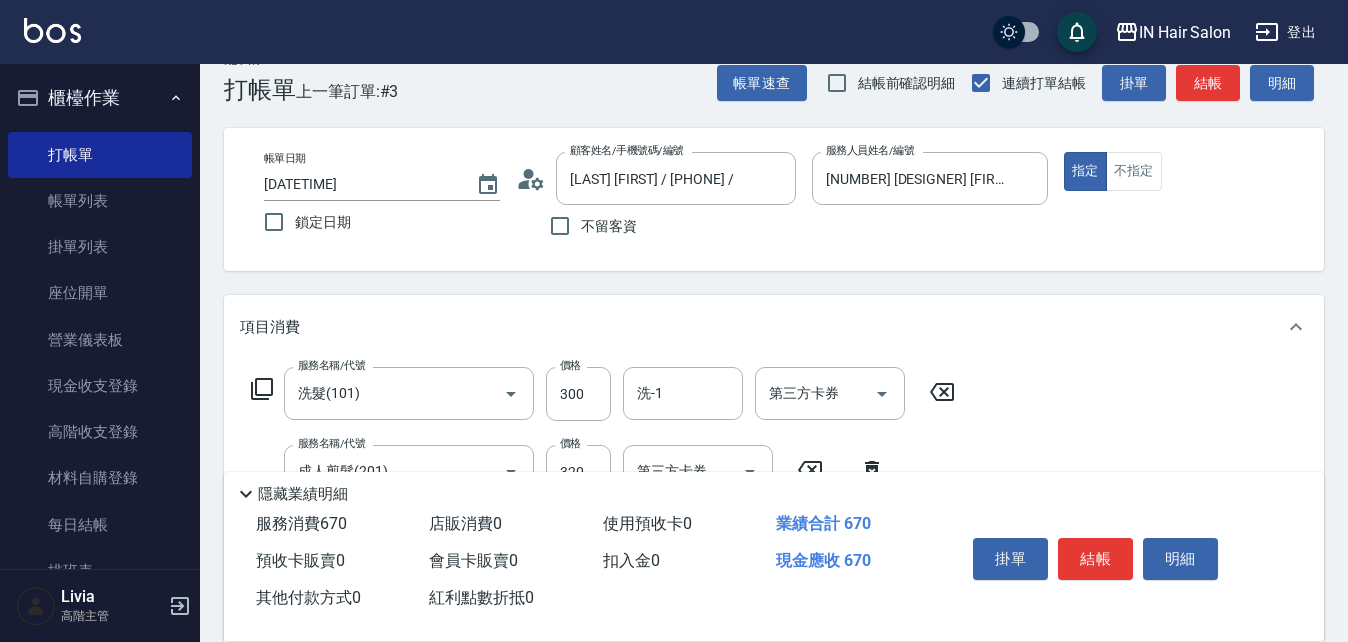 scroll, scrollTop: 0, scrollLeft: 0, axis: both 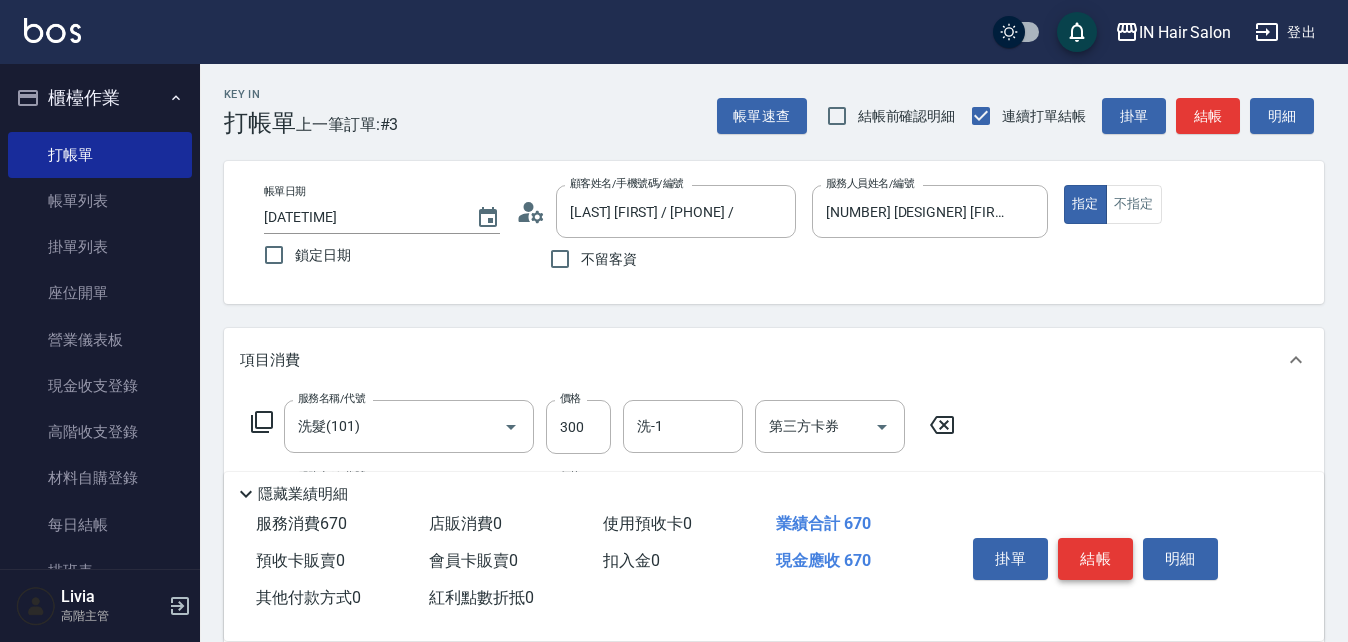 click on "結帳" at bounding box center [1095, 559] 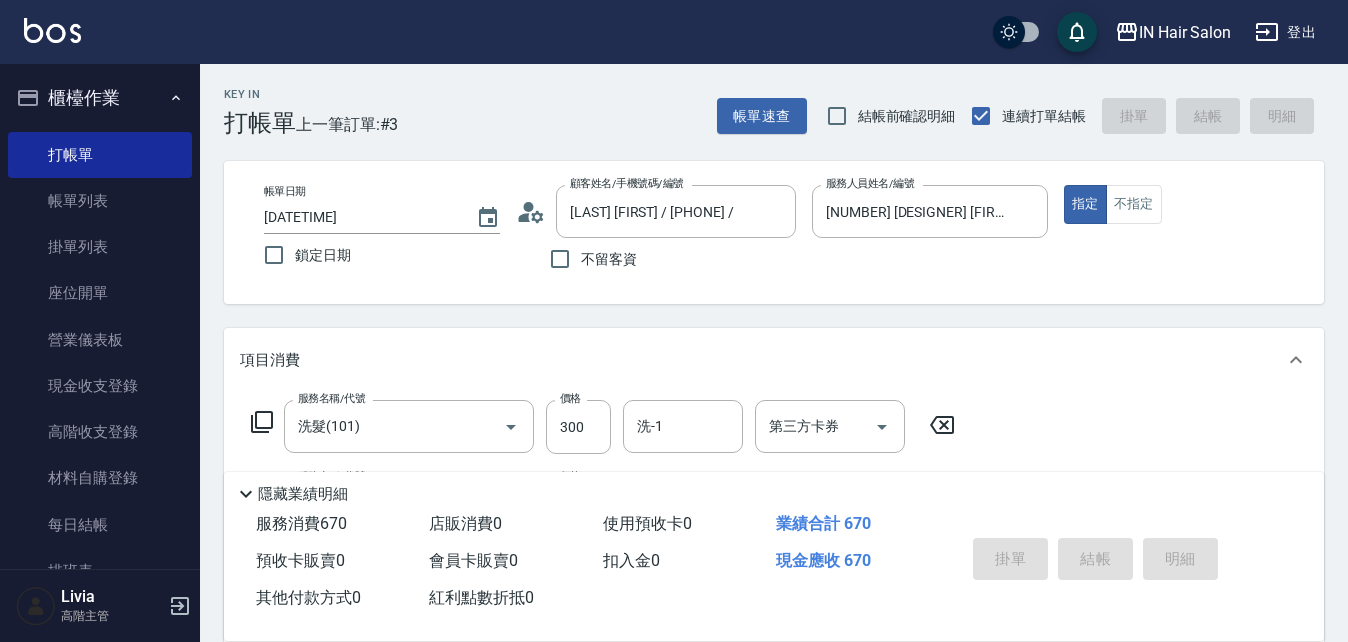 type on "[DATETIME]" 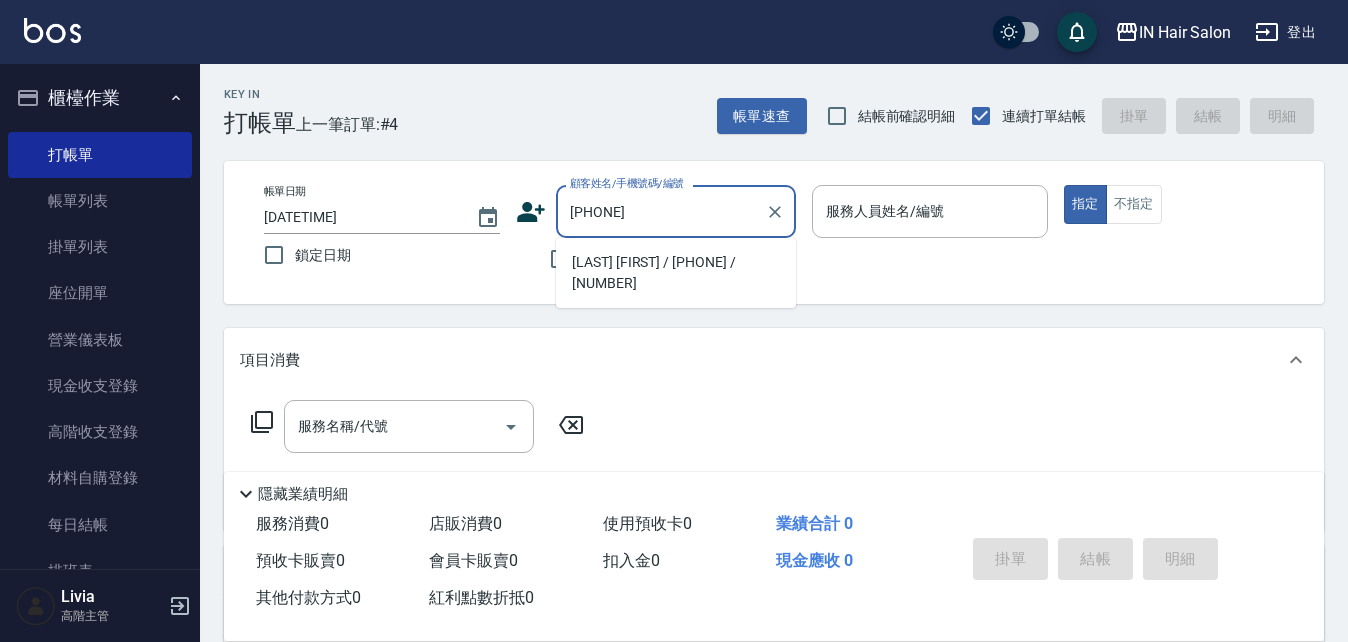 click on "[LAST] [FIRST] / [PHONE] / [NUMBER]" at bounding box center [676, 273] 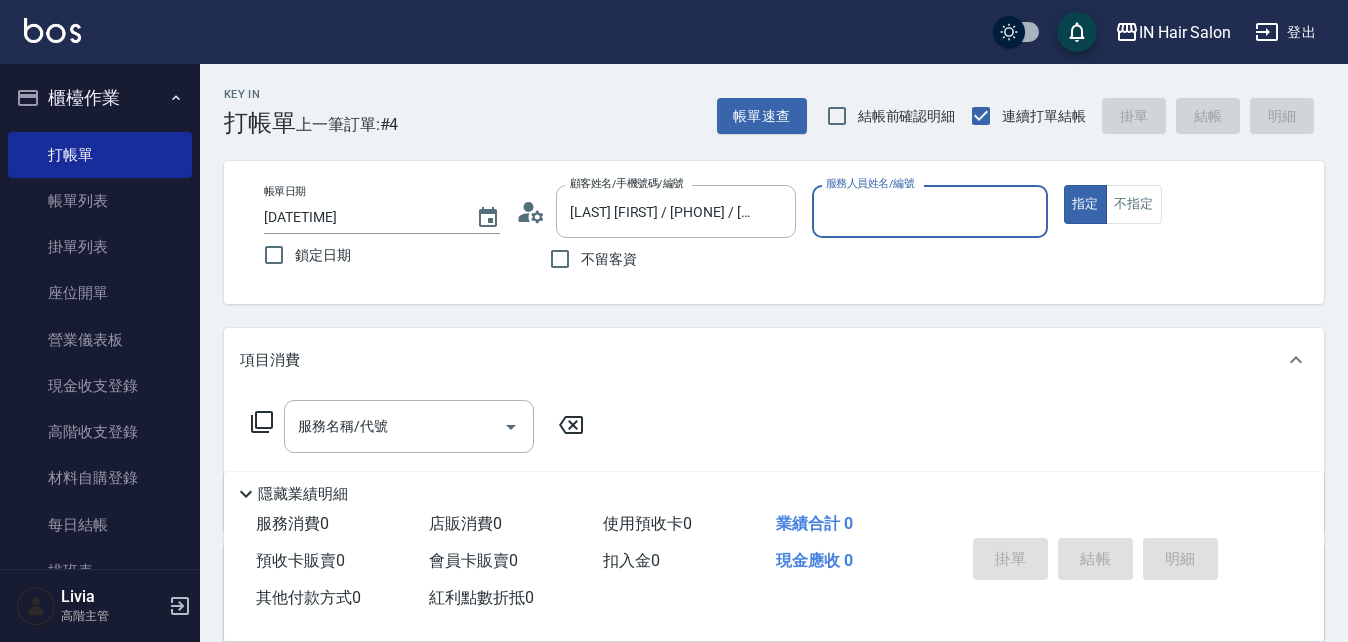 type on "[NUMBER] [DESIGNER] [FIRST] - [NUMBER]" 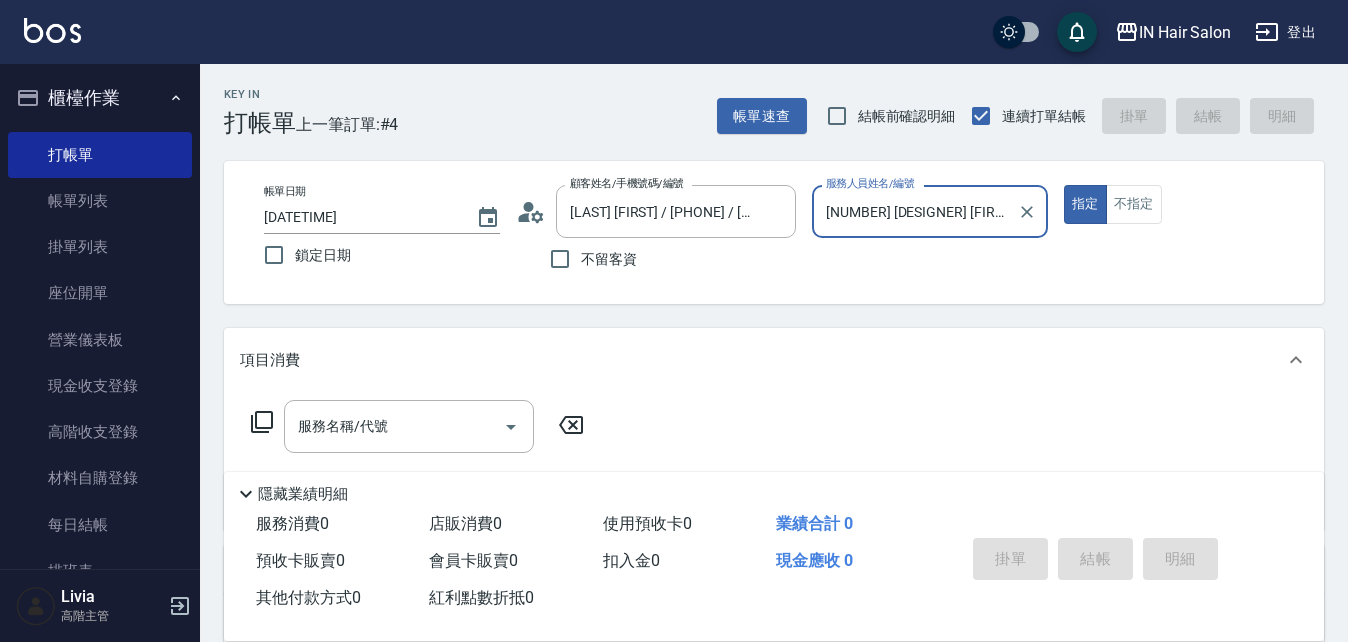 click 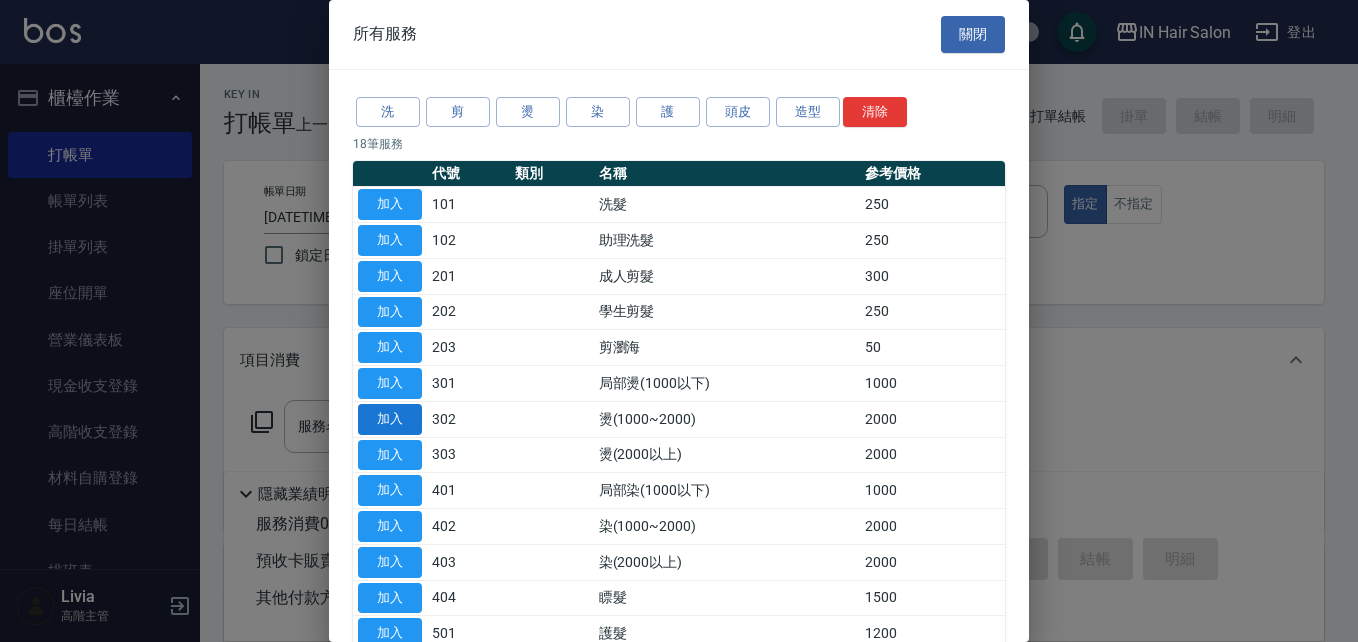 click on "加入" at bounding box center (390, 419) 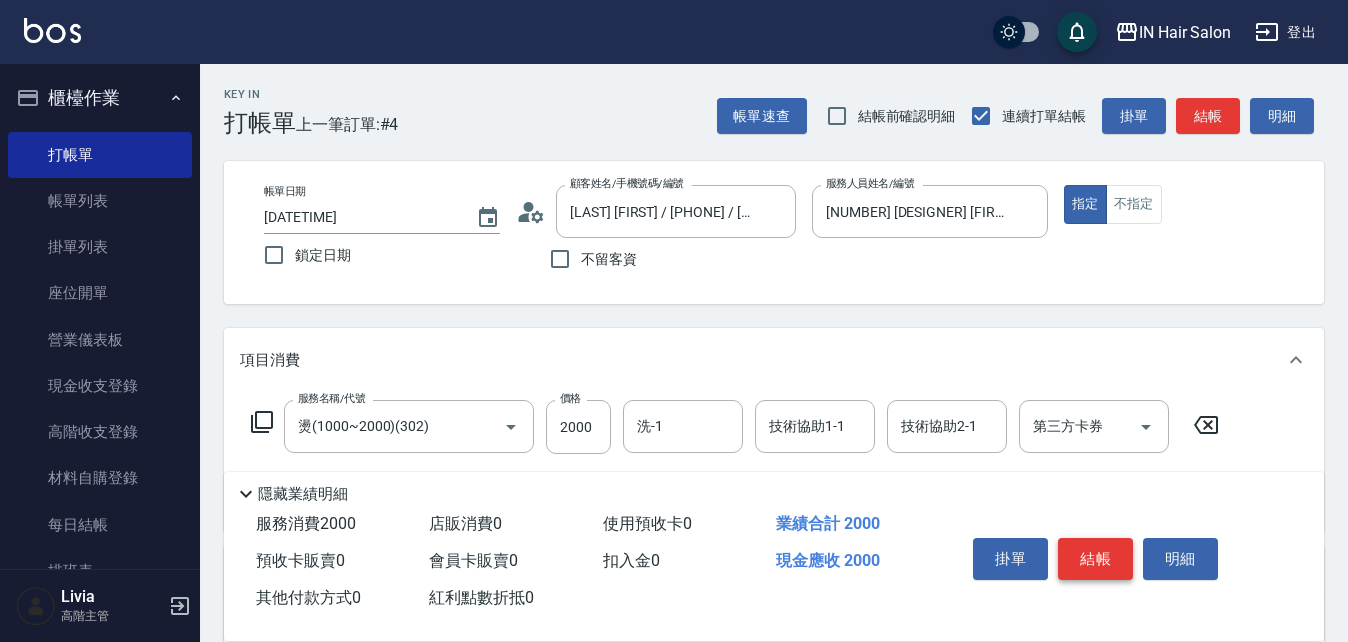 click on "結帳" at bounding box center (1095, 559) 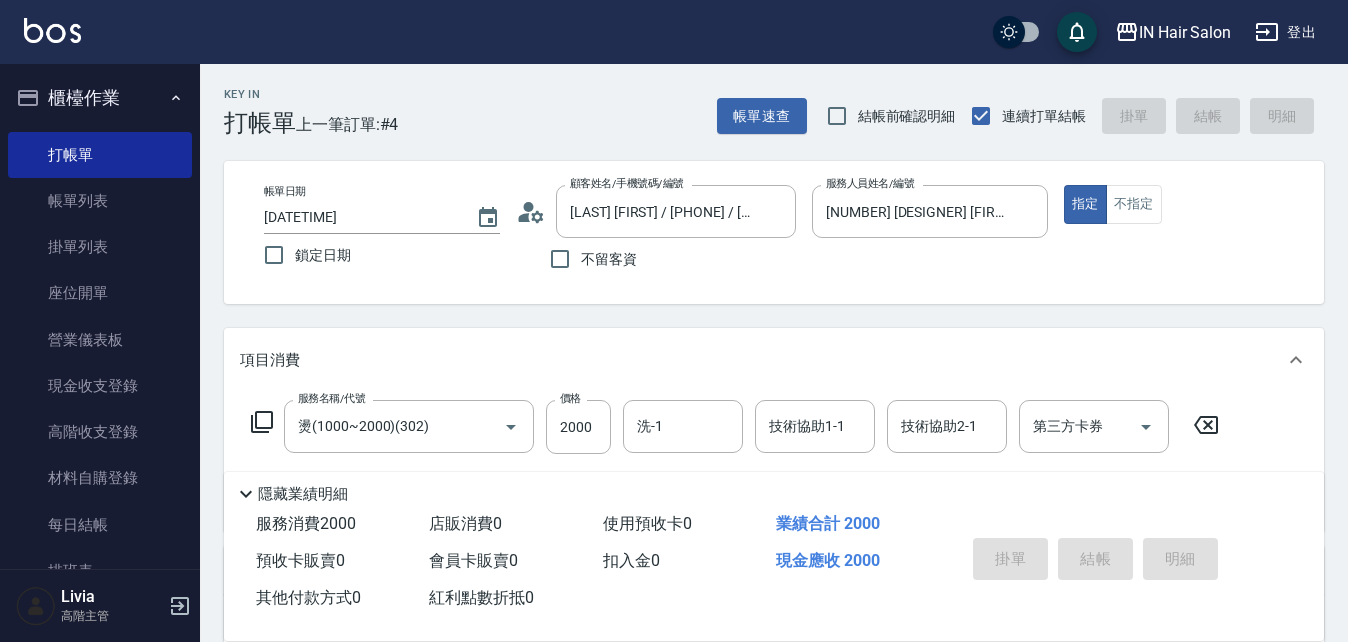 type 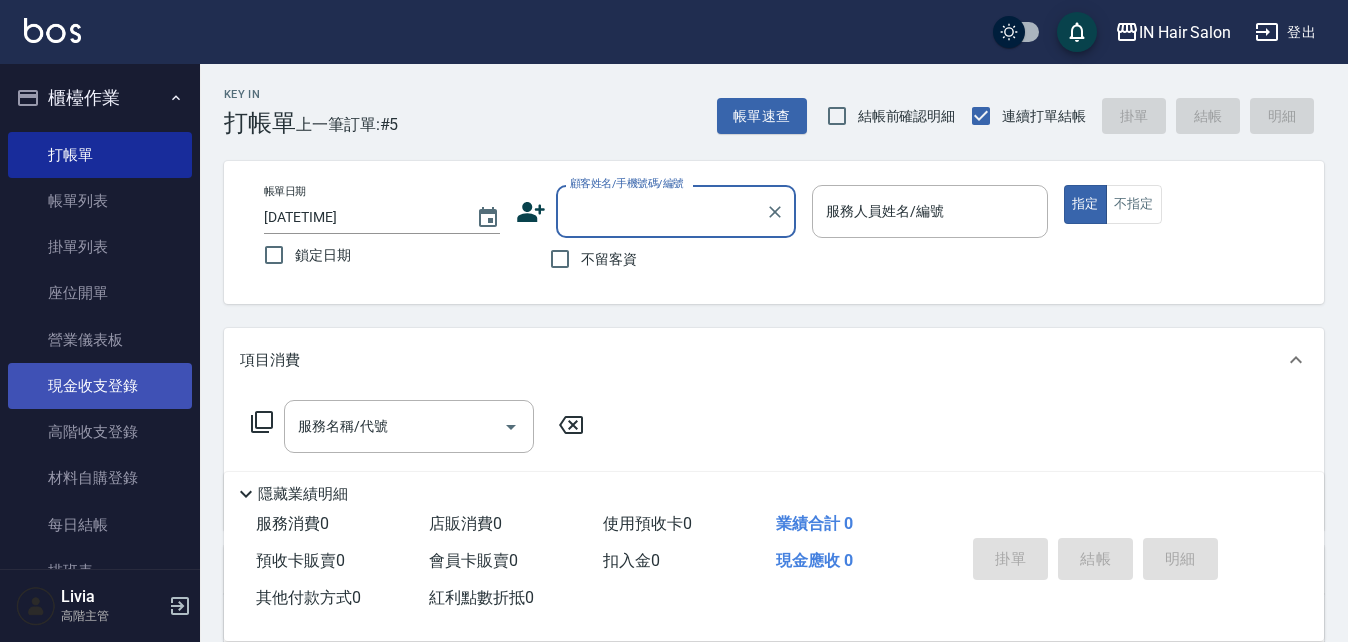 click on "現金收支登錄" at bounding box center (100, 386) 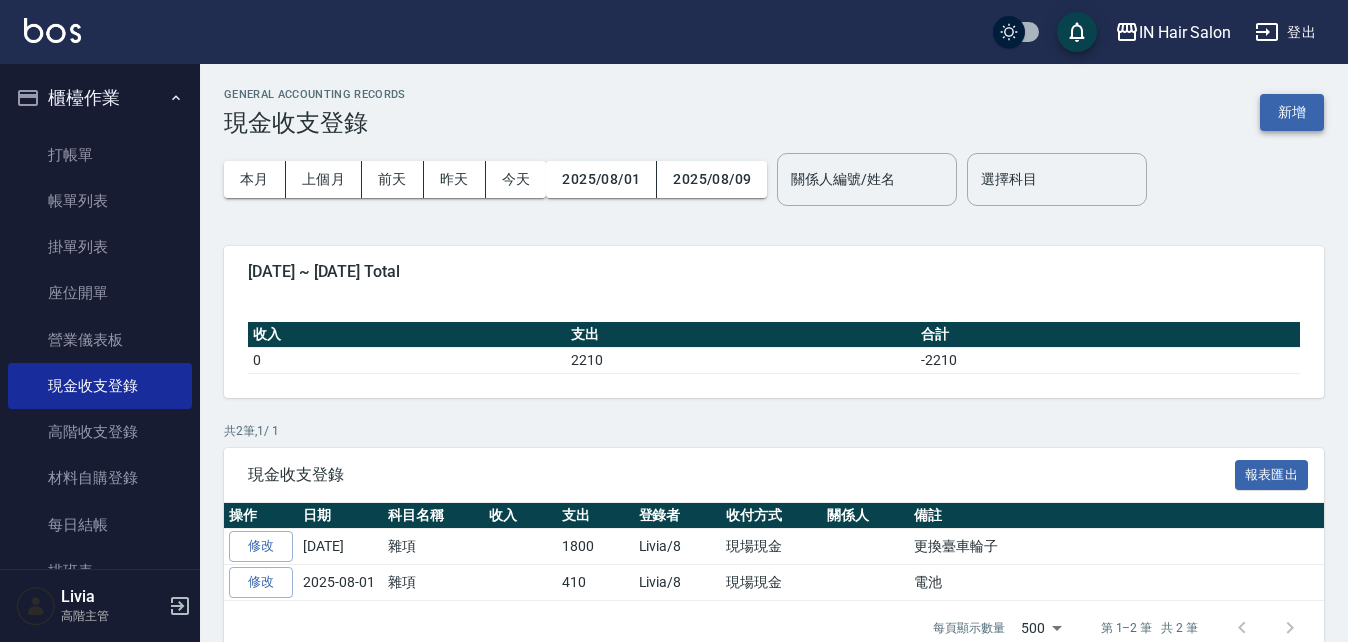click on "新增" at bounding box center [1292, 112] 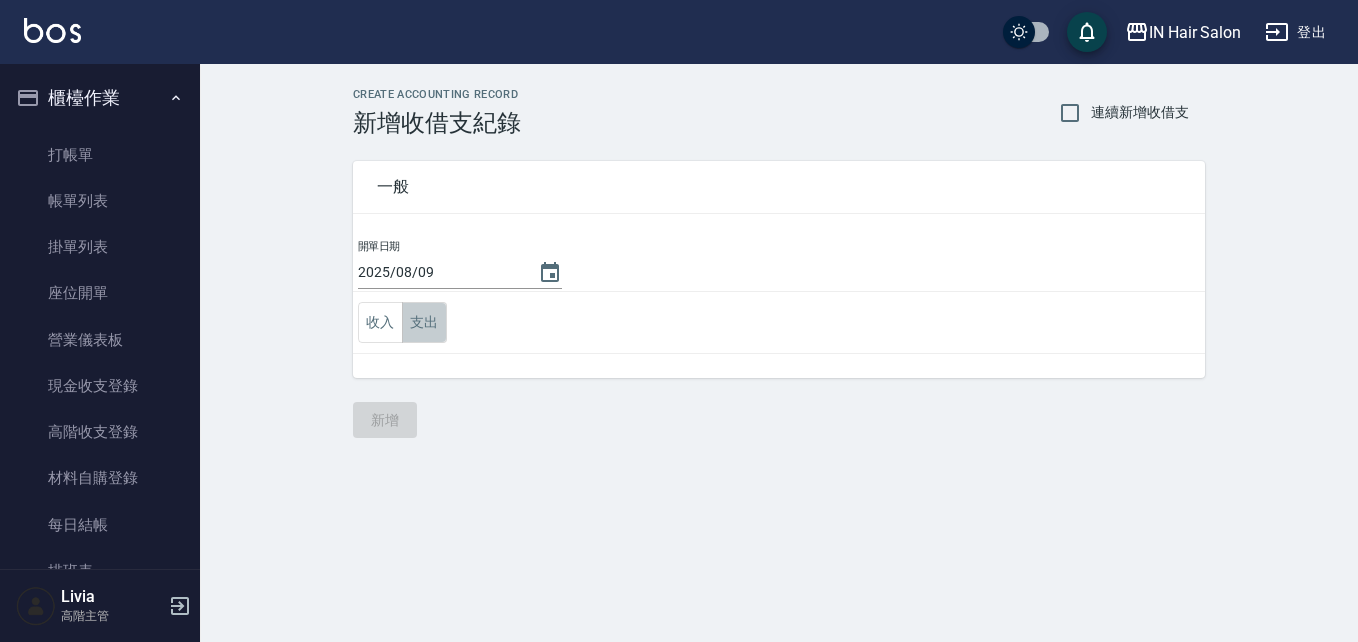 click on "支出" at bounding box center (424, 322) 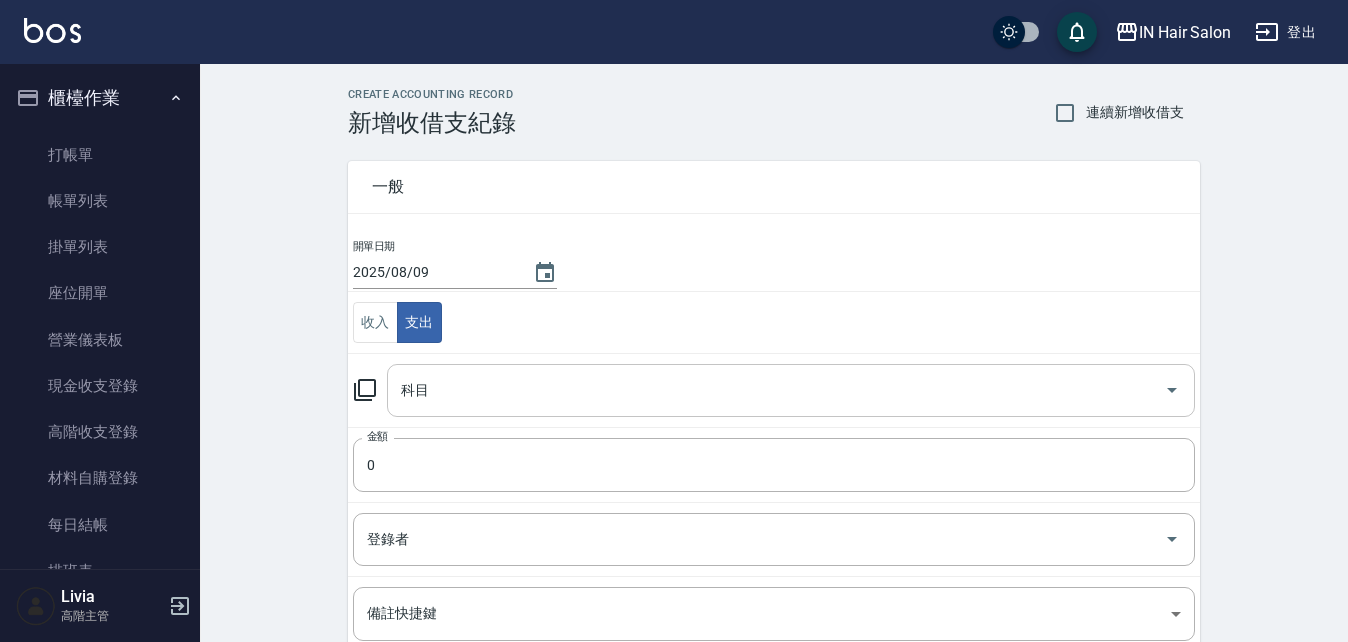 drag, startPoint x: 436, startPoint y: 396, endPoint x: 437, endPoint y: 370, distance: 26.019224 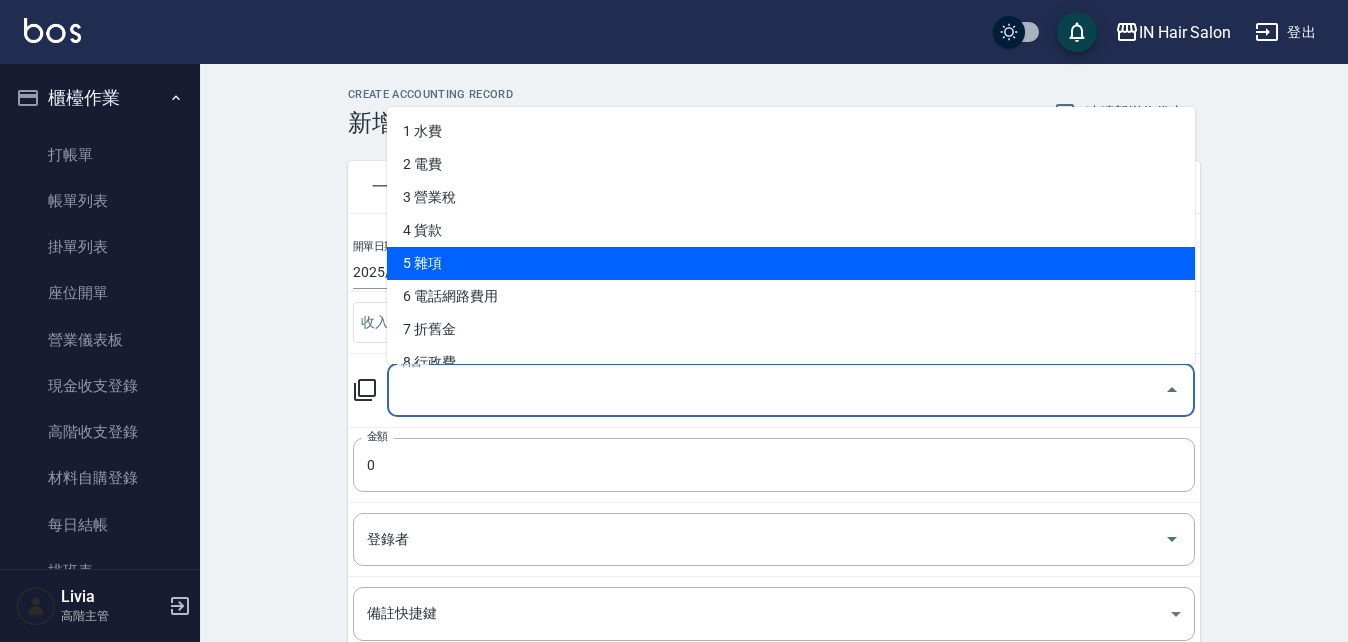 click on "5 雜項" at bounding box center [791, 263] 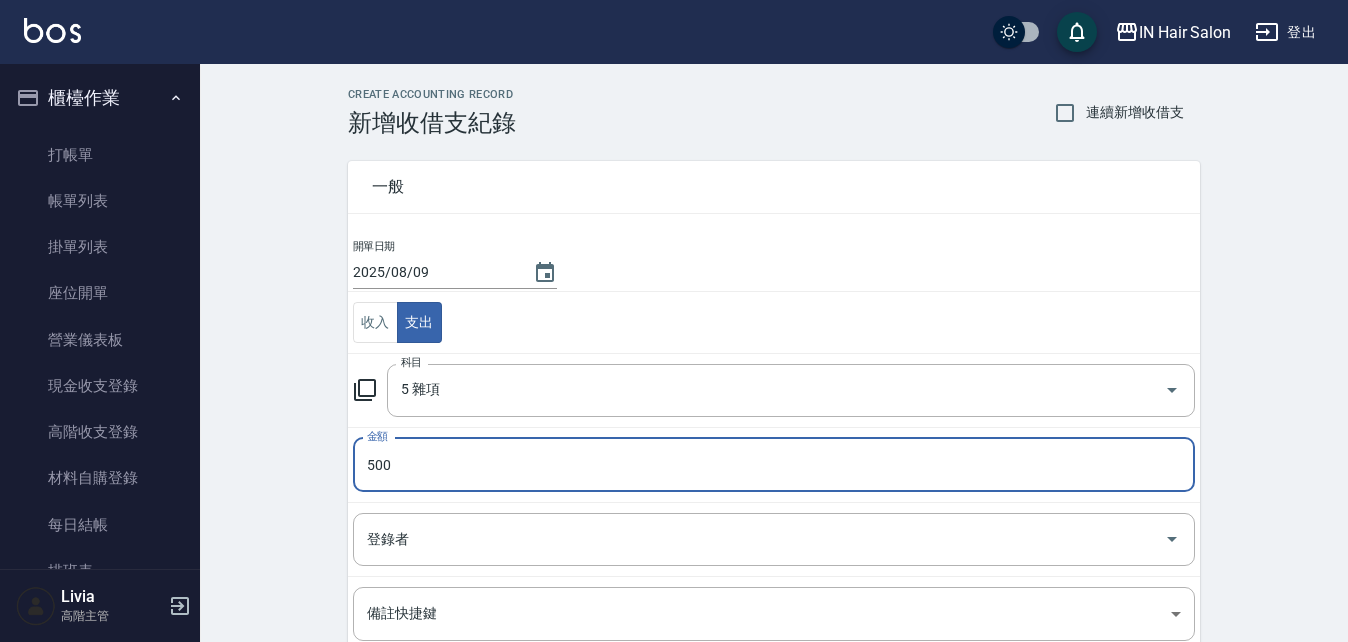 type on "500" 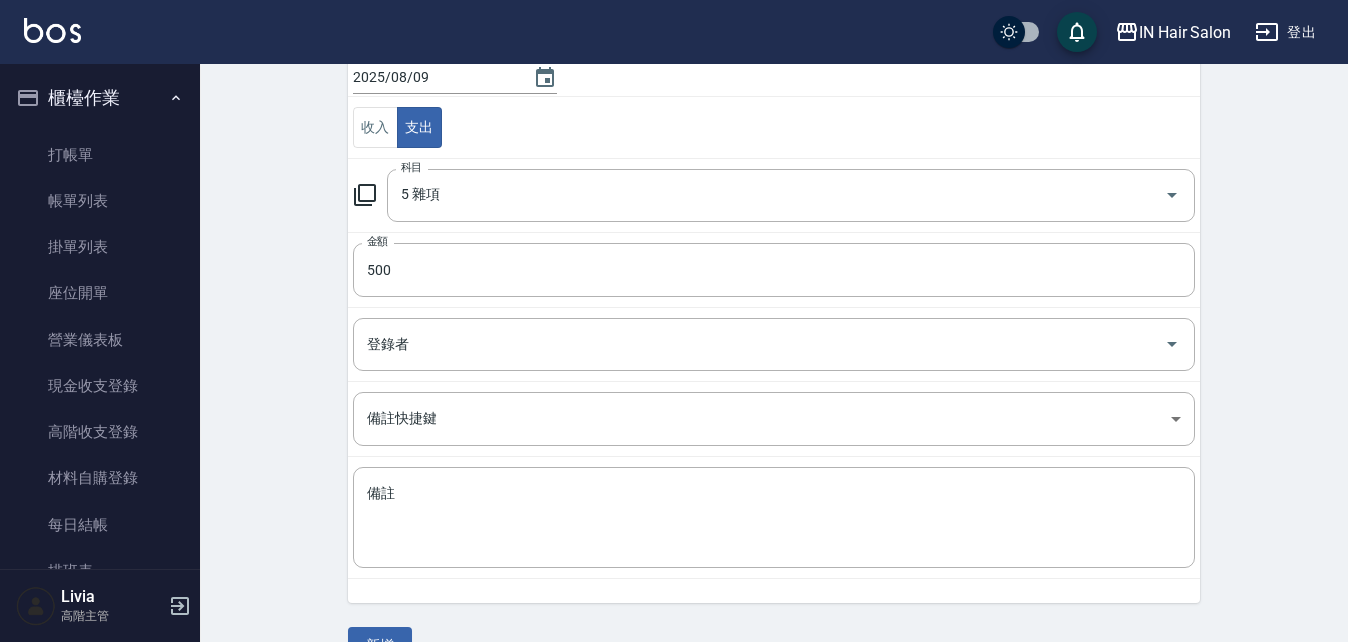 scroll, scrollTop: 200, scrollLeft: 0, axis: vertical 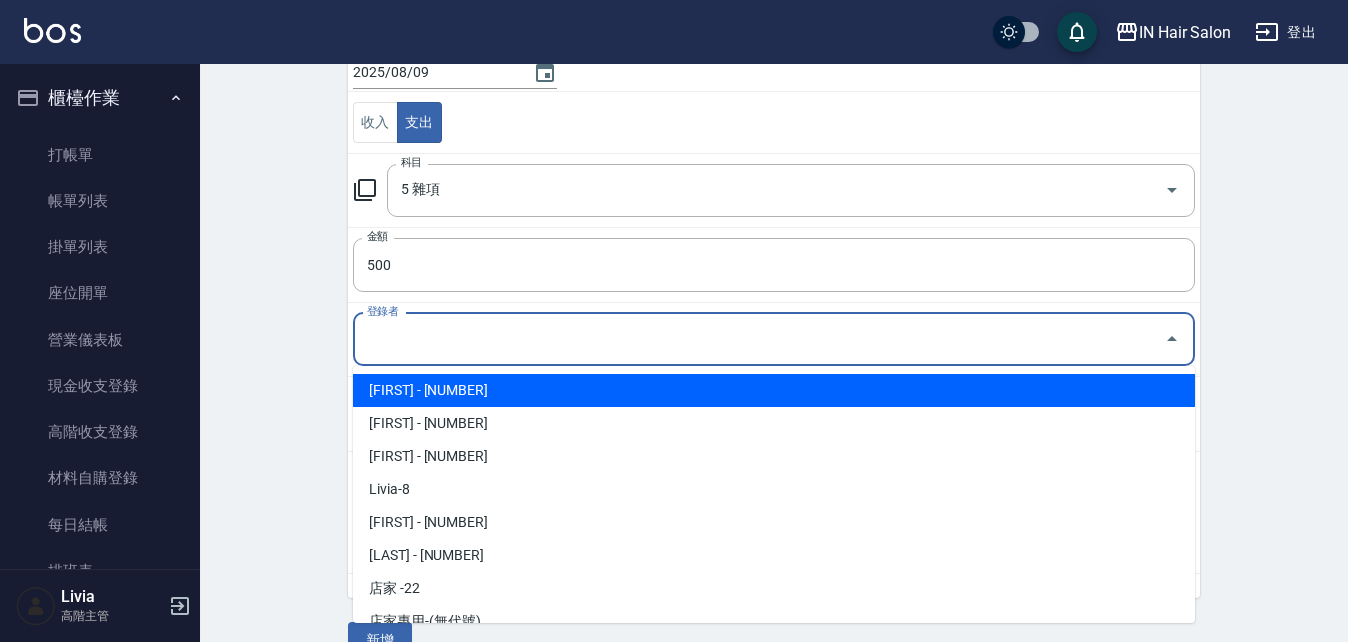click on "登錄者" at bounding box center (759, 339) 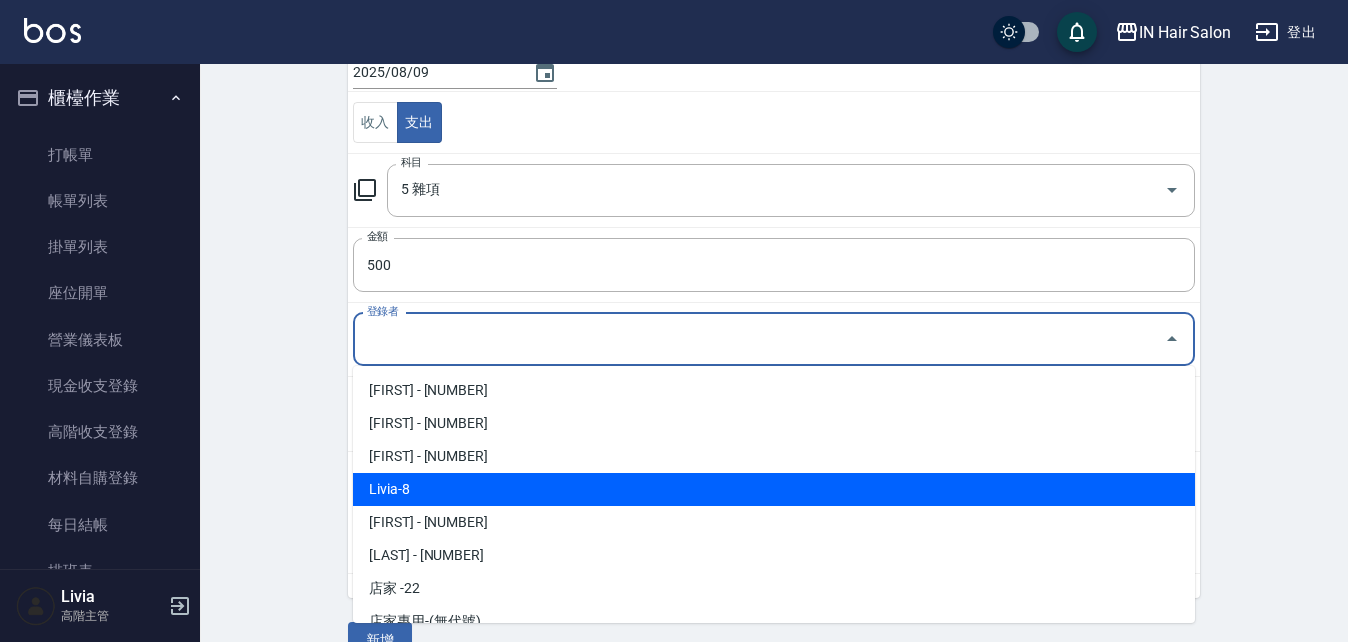 click on "Livia-8" at bounding box center [774, 489] 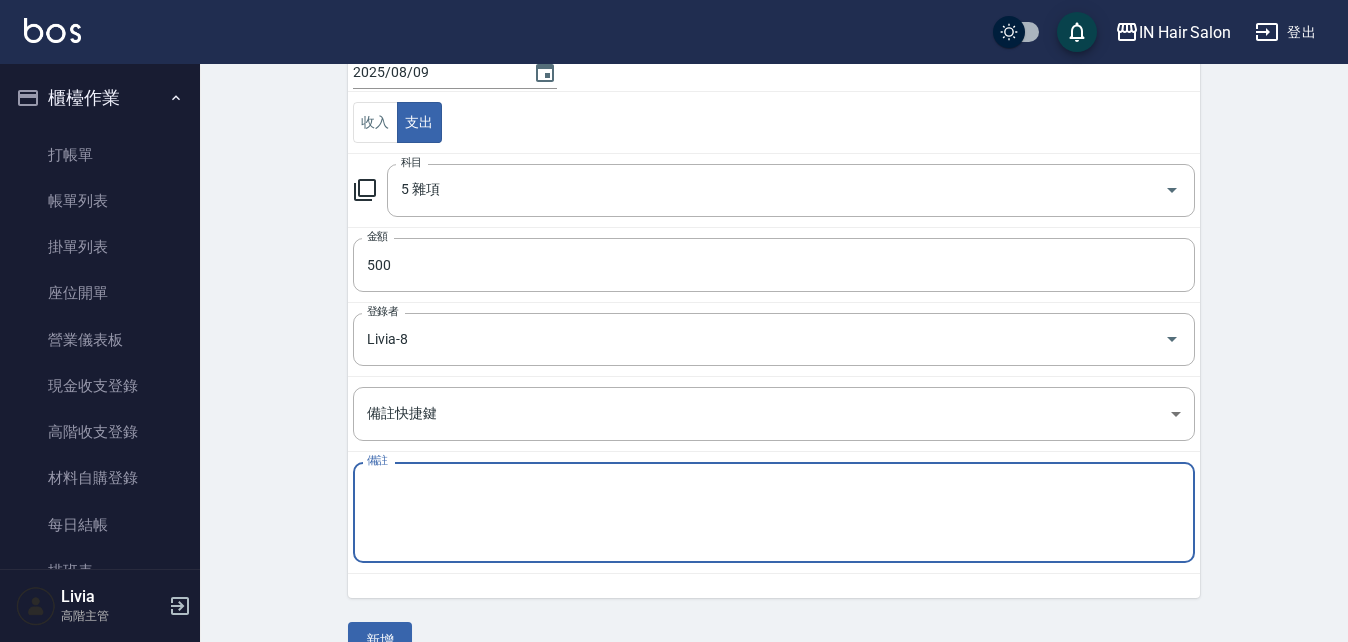 click on "備註" at bounding box center (774, 513) 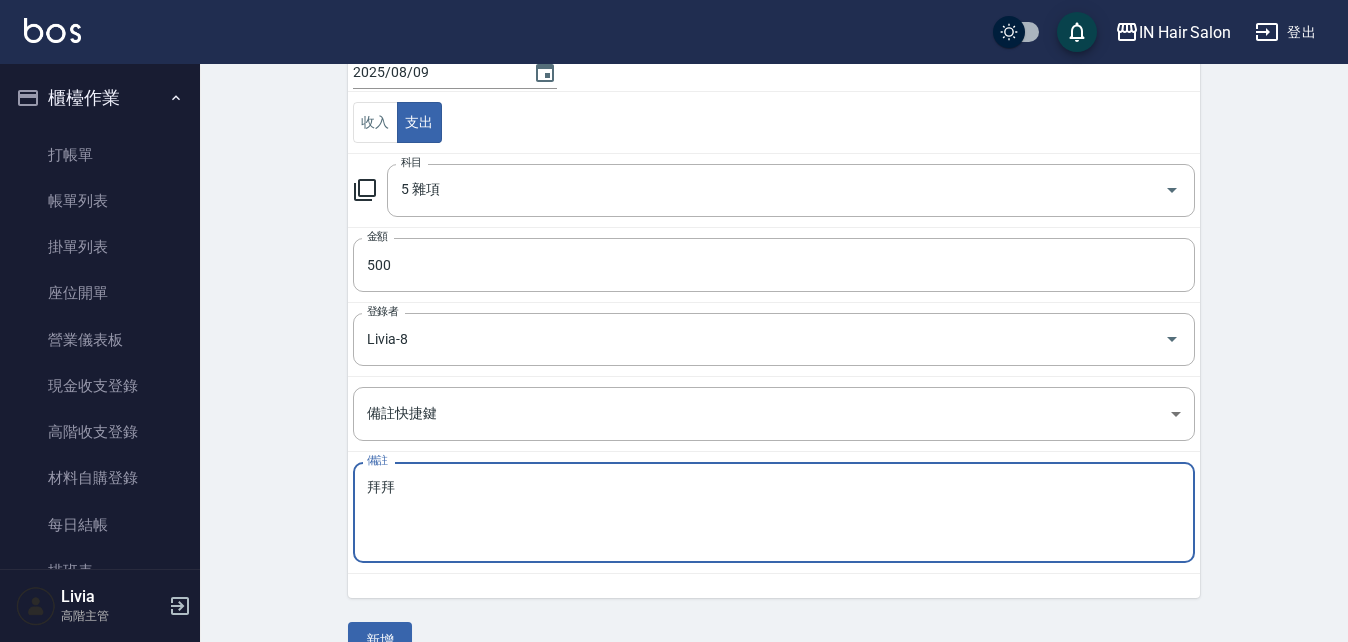 click on "拜拜" at bounding box center [774, 513] 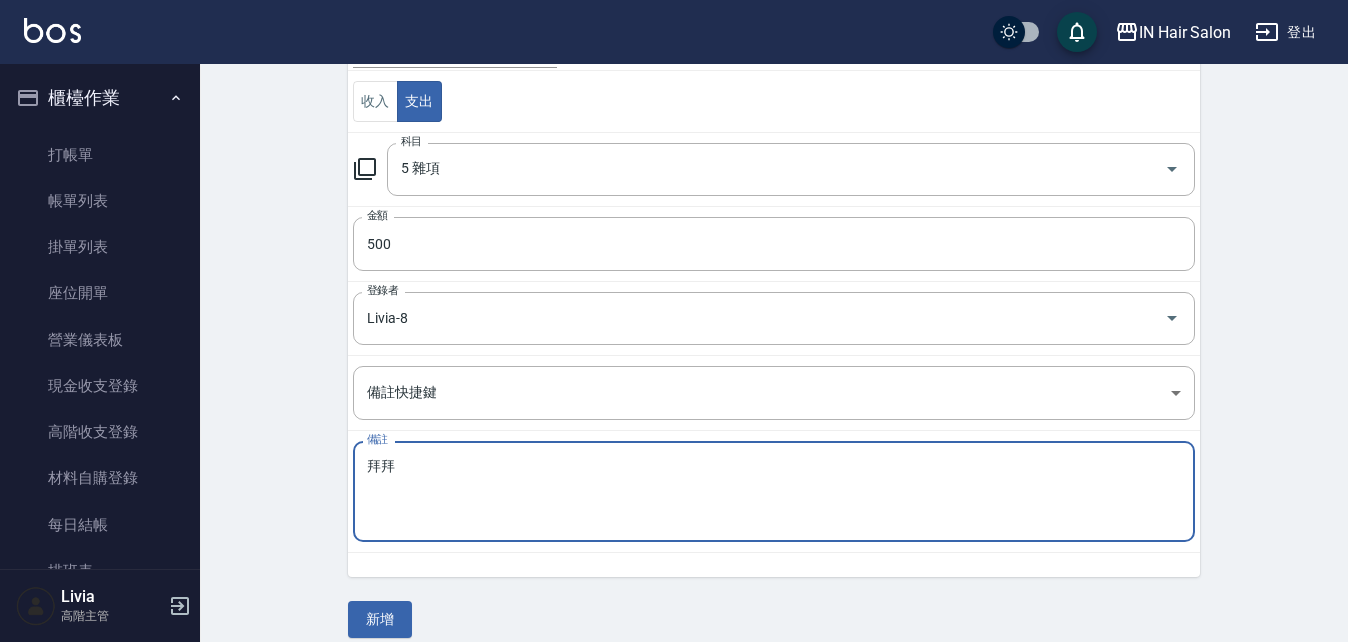 scroll, scrollTop: 241, scrollLeft: 0, axis: vertical 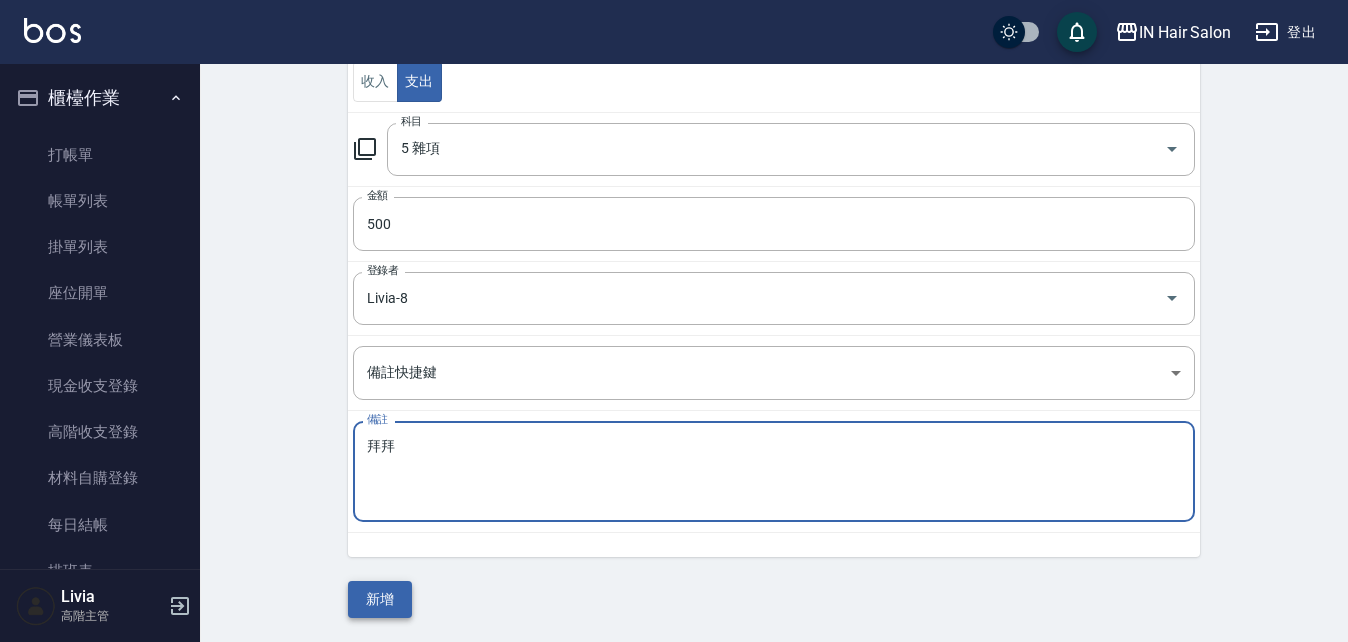 type on "拜拜" 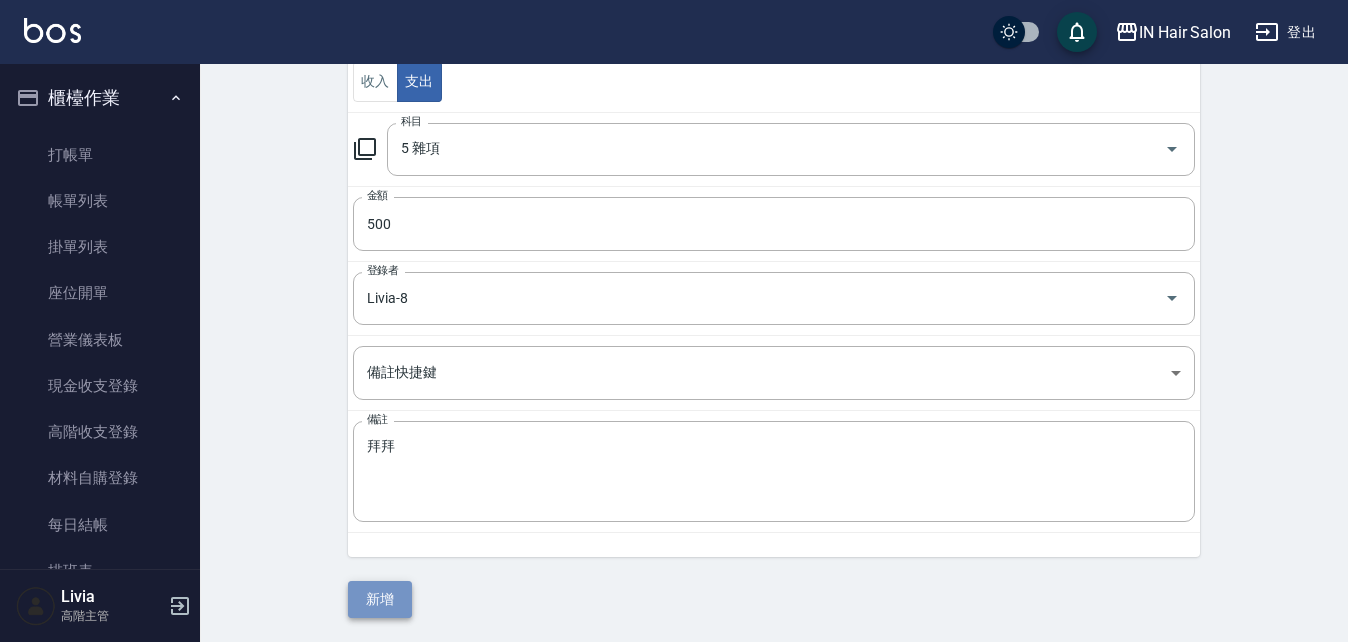 click on "新增" at bounding box center (380, 599) 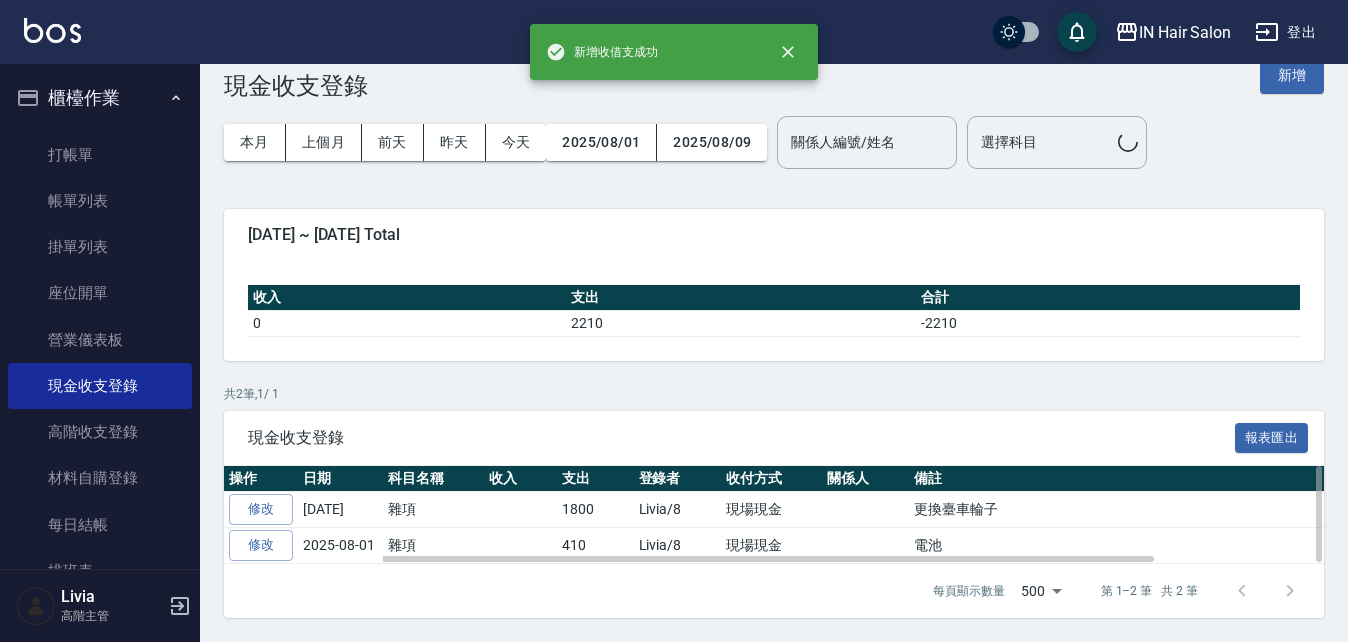 scroll, scrollTop: 0, scrollLeft: 0, axis: both 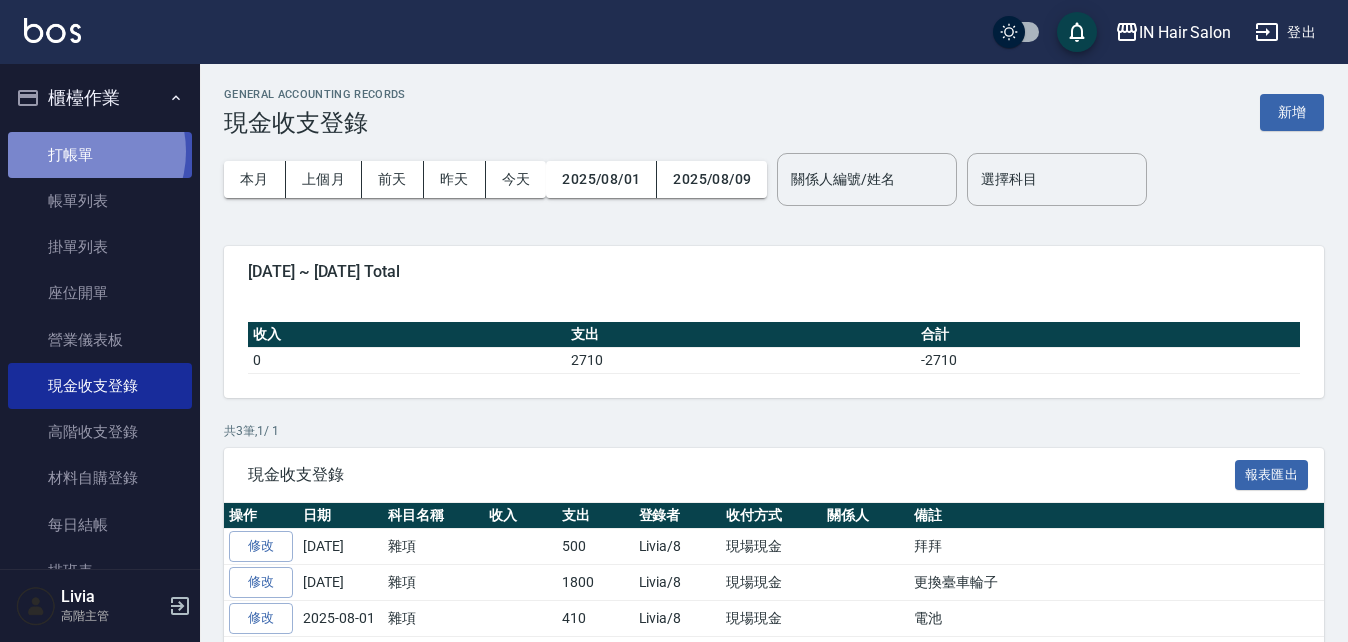 click on "打帳單" at bounding box center (100, 155) 